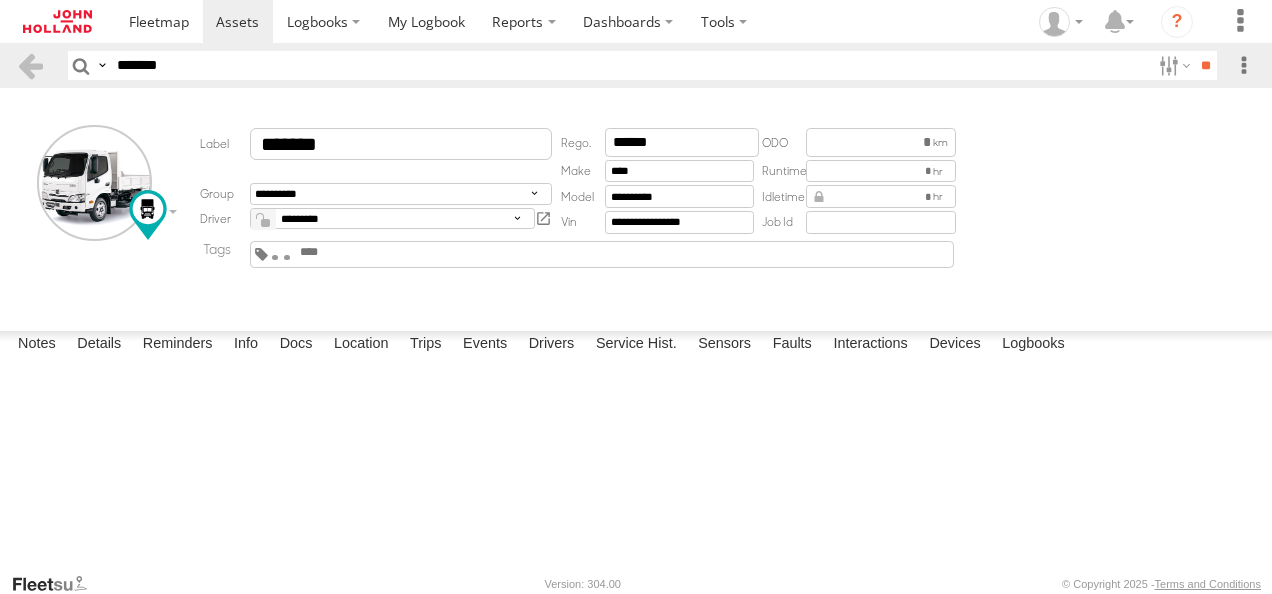 select on "****" 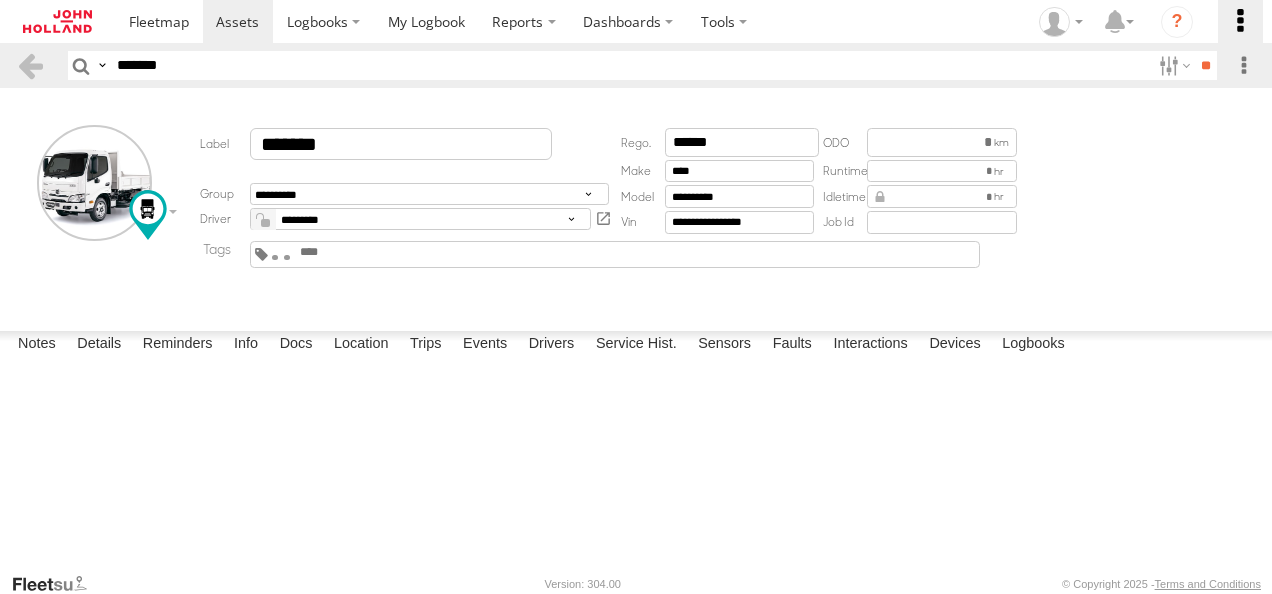 scroll, scrollTop: 0, scrollLeft: 0, axis: both 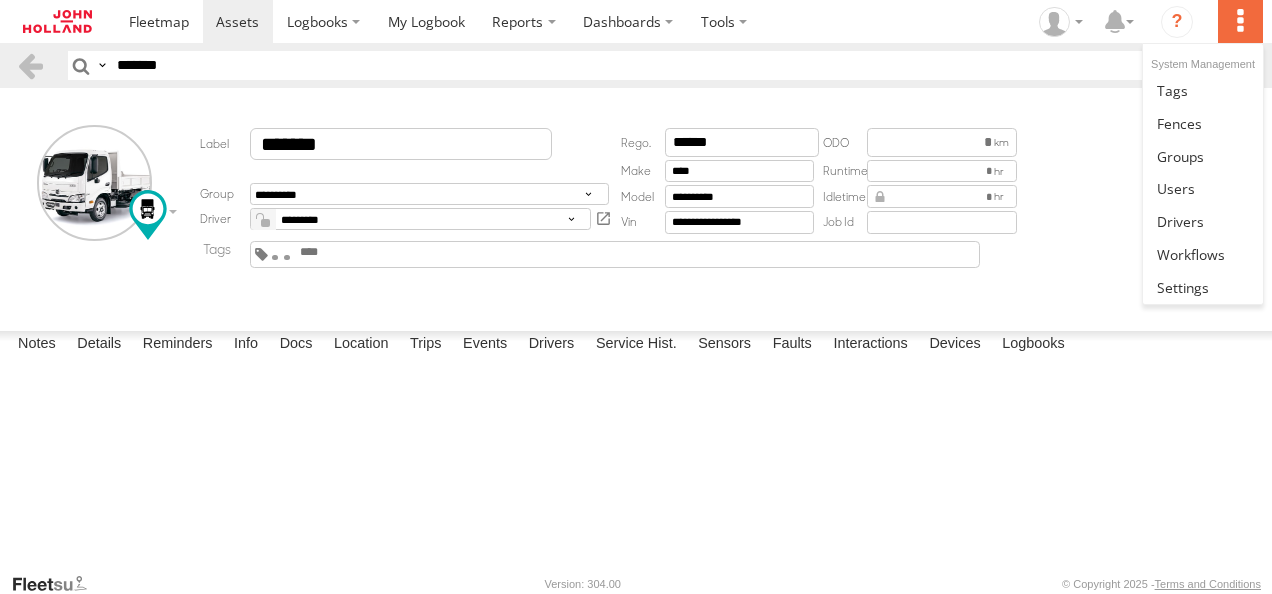 click at bounding box center (1240, 21) 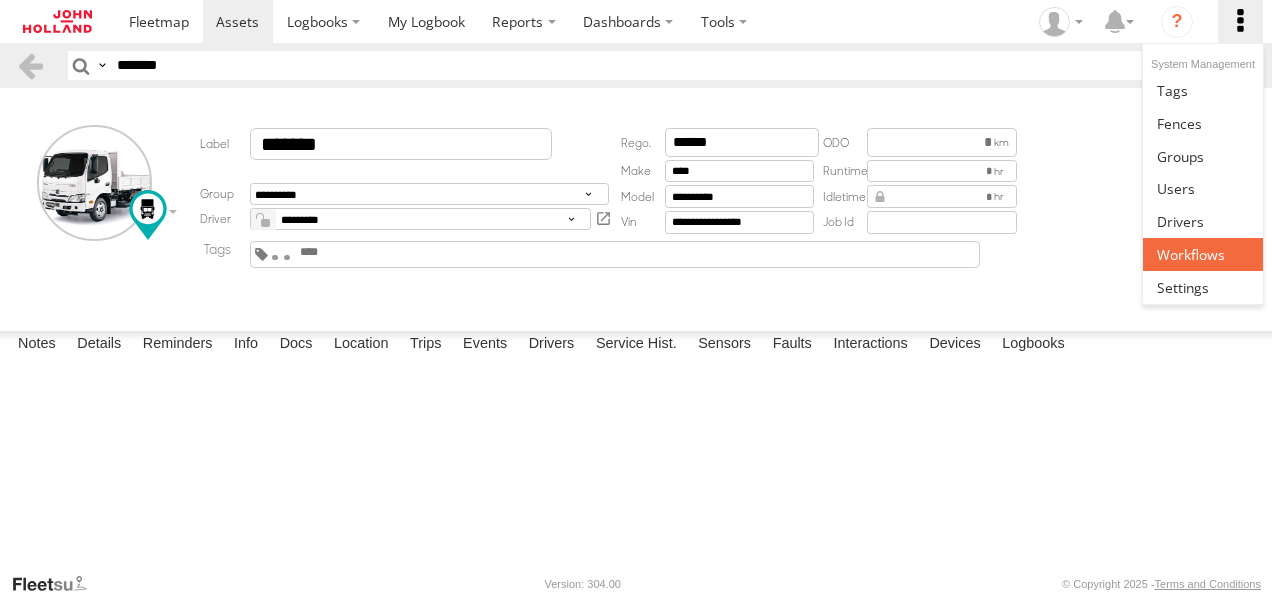 click at bounding box center [1191, 254] 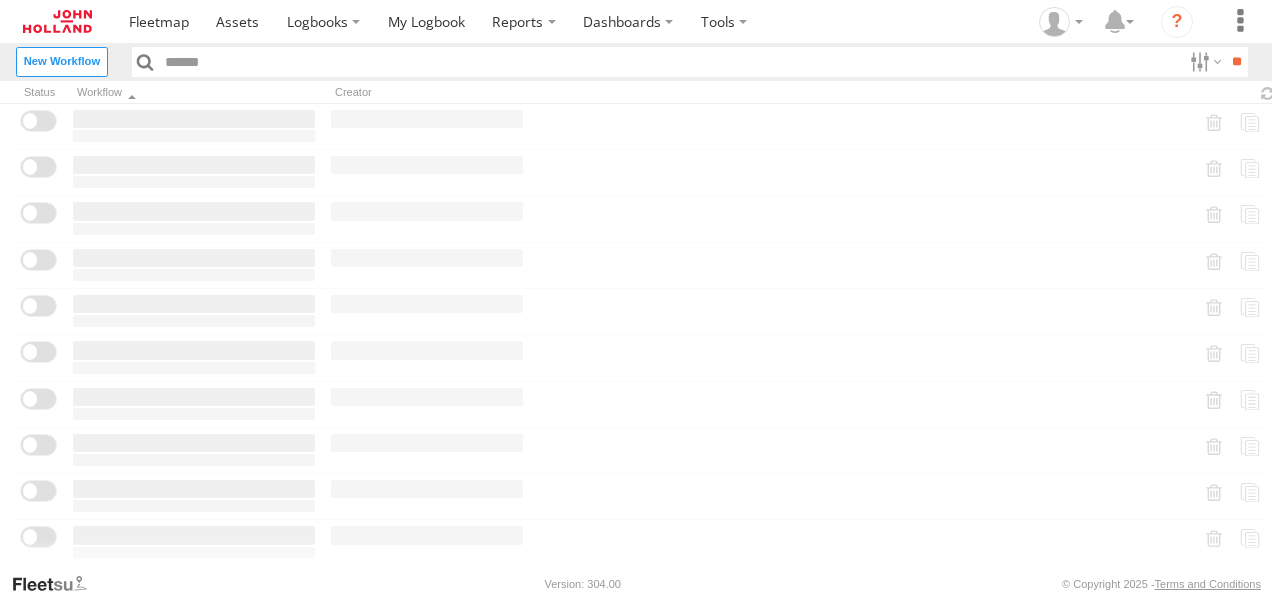scroll, scrollTop: 0, scrollLeft: 0, axis: both 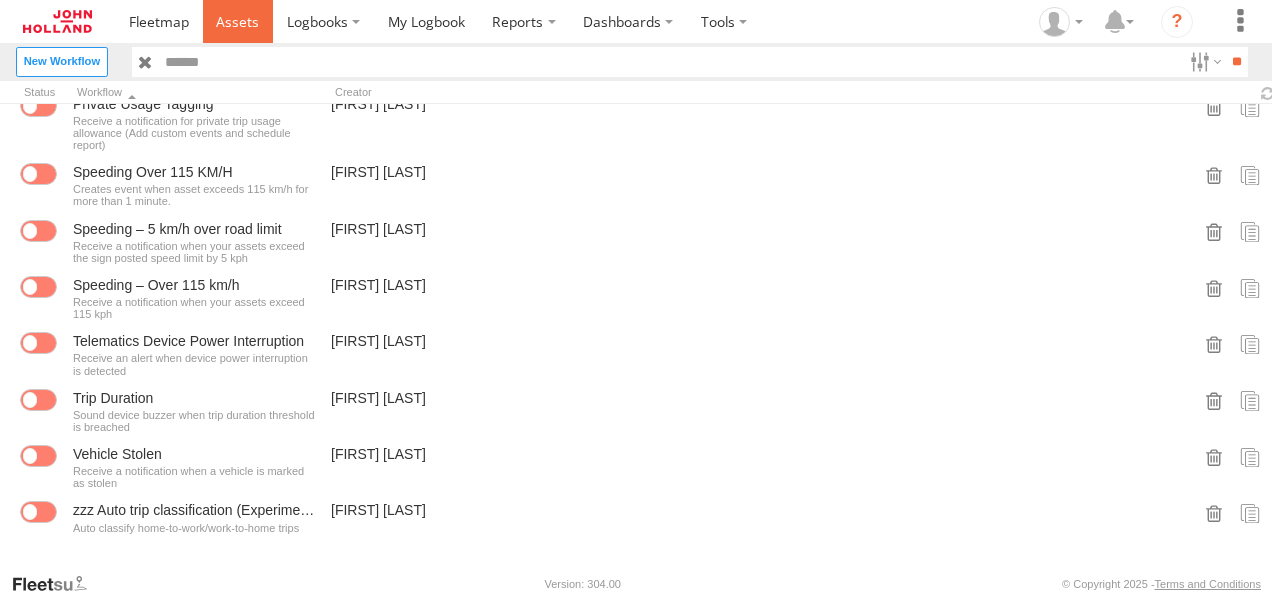 click at bounding box center (237, 21) 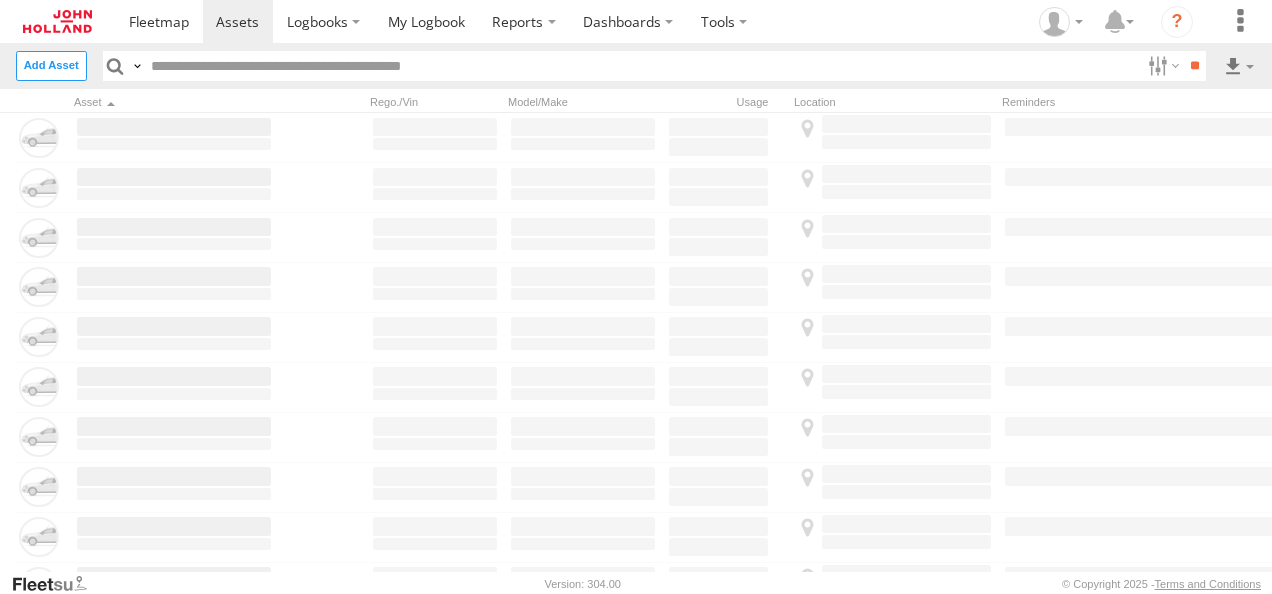 scroll, scrollTop: 0, scrollLeft: 0, axis: both 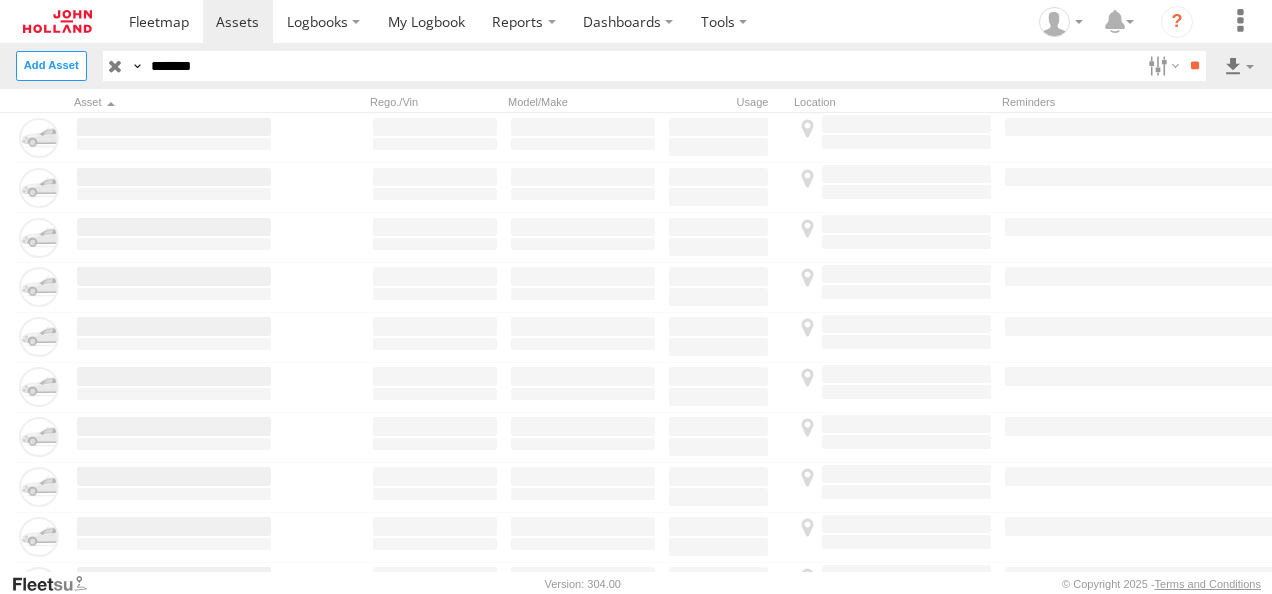 click on "*******" at bounding box center [642, 65] 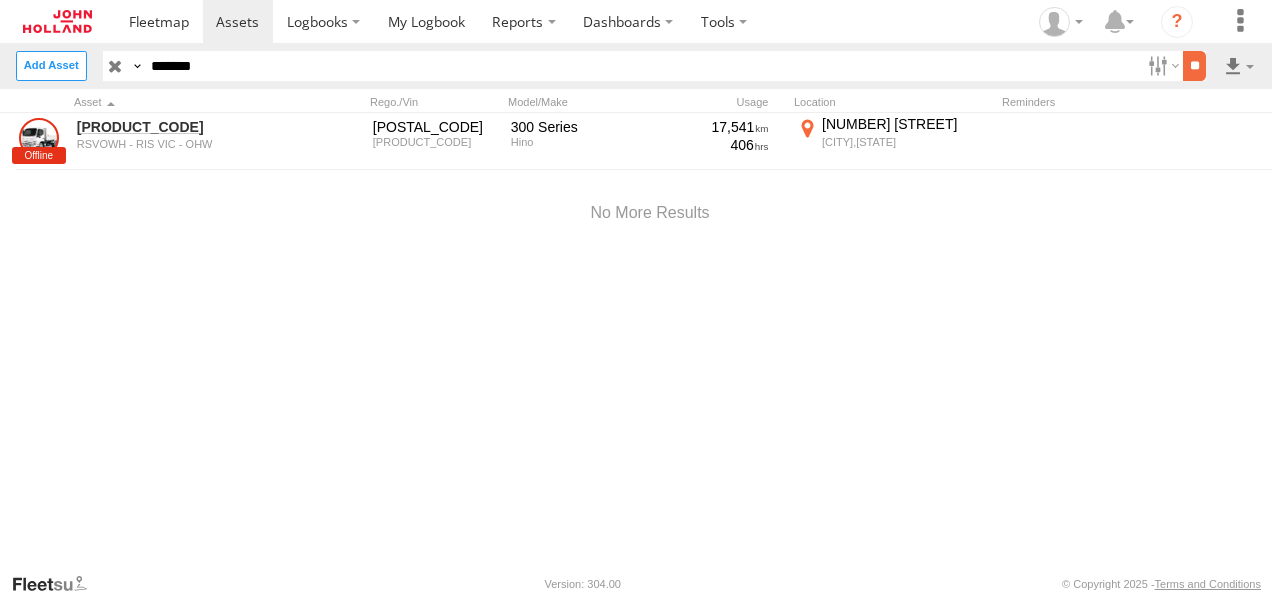 type on "*******" 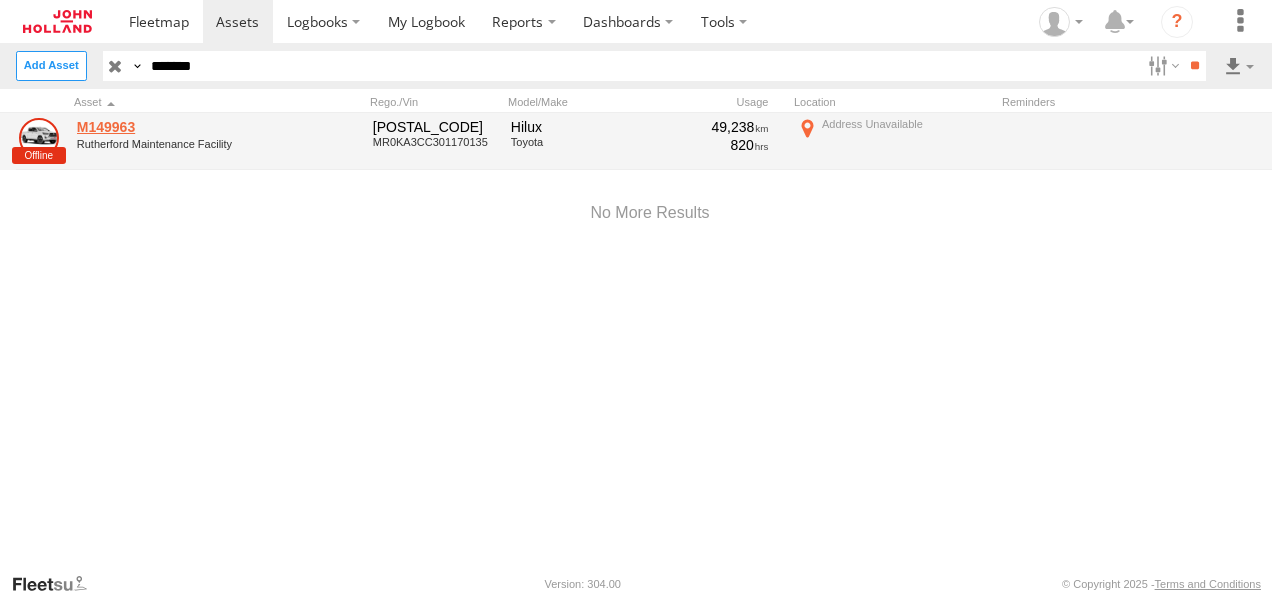 click on "M149963" at bounding box center (174, 127) 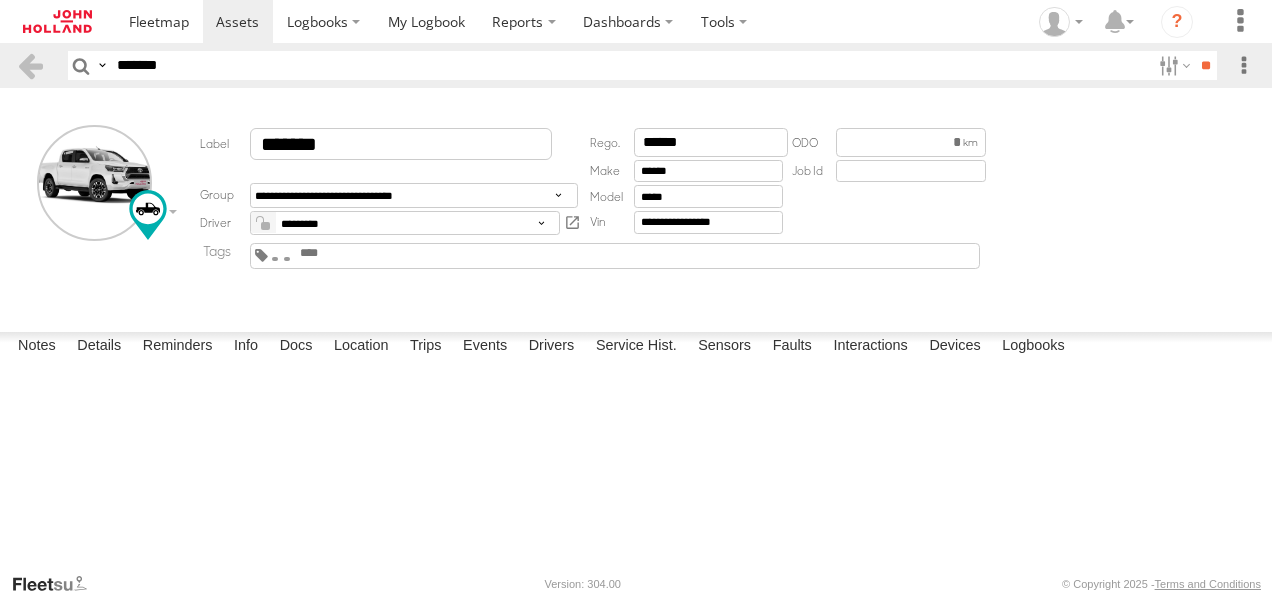 scroll, scrollTop: 0, scrollLeft: 0, axis: both 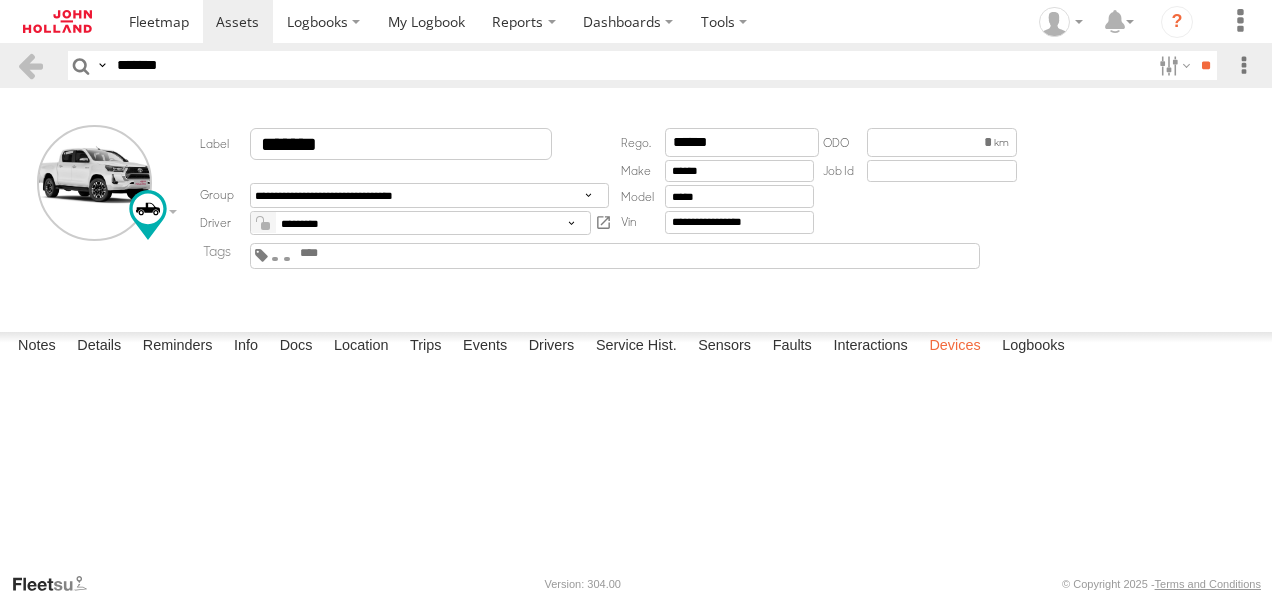click on "Devices" at bounding box center (954, 346) 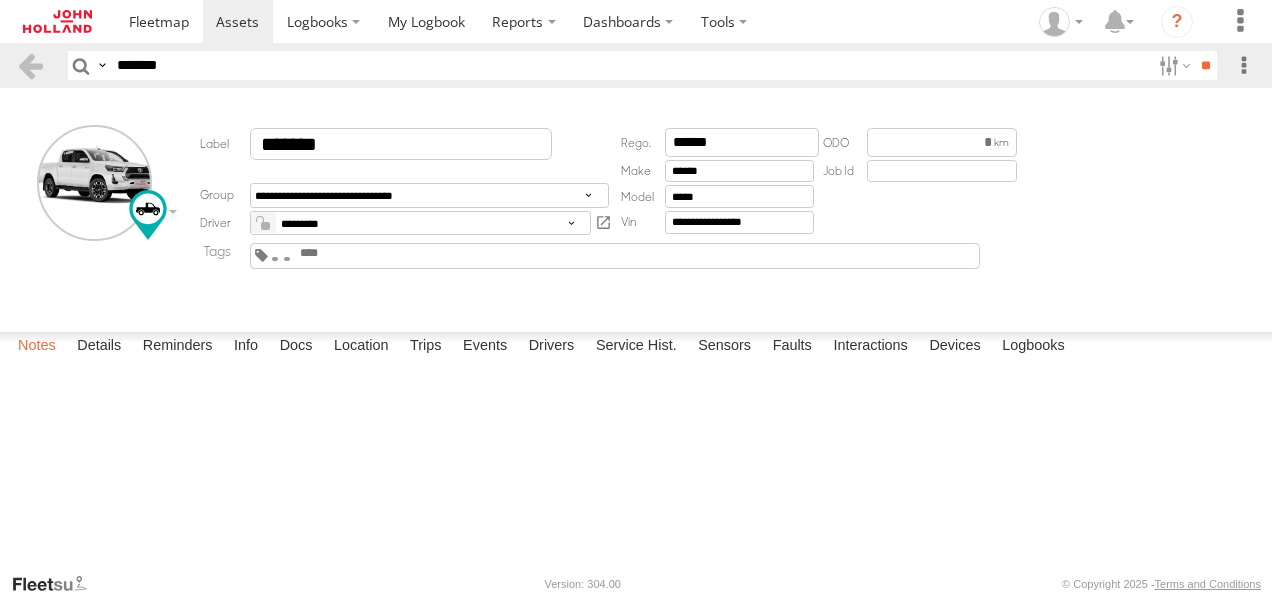 click on "Notes" at bounding box center [37, 346] 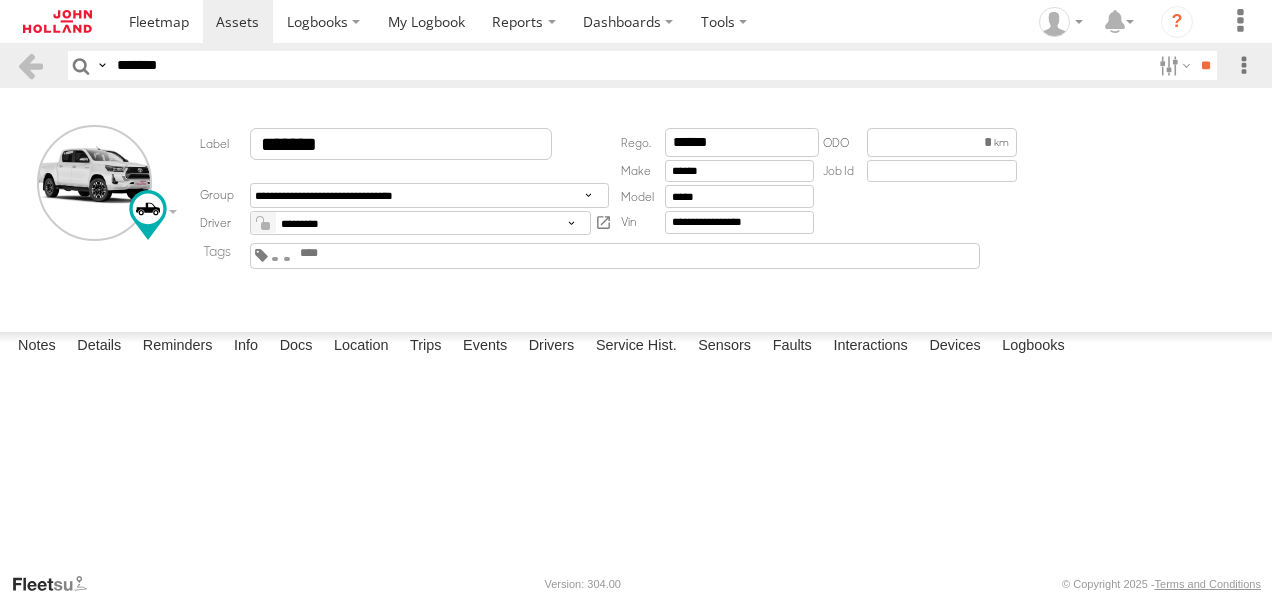 scroll, scrollTop: 0, scrollLeft: 0, axis: both 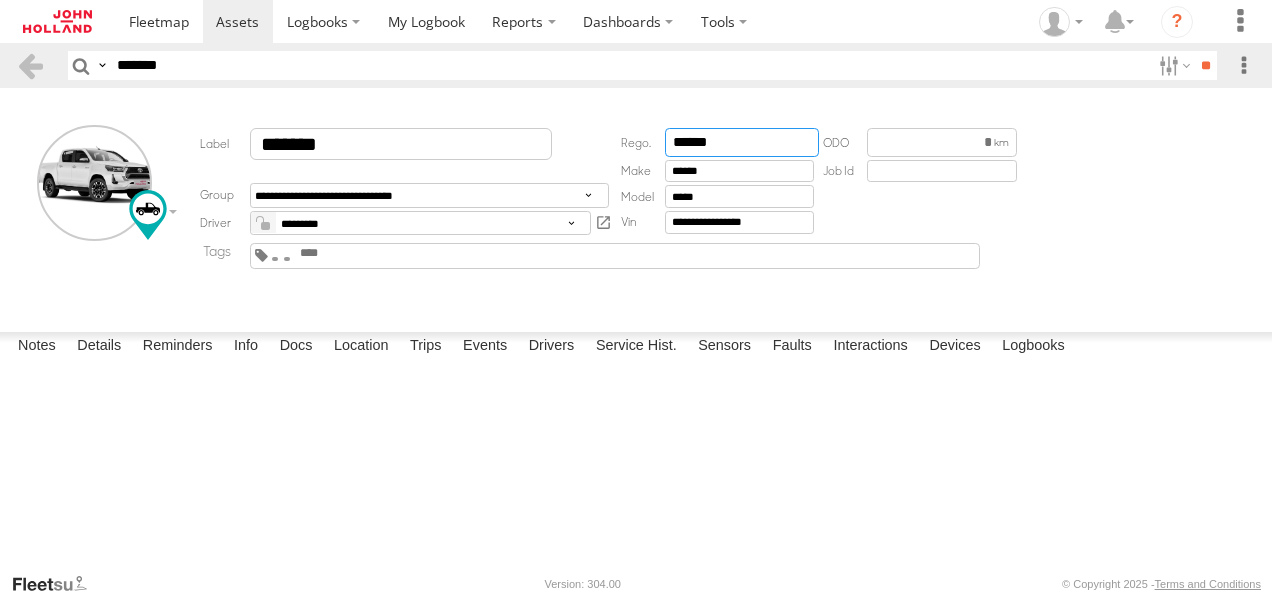 drag, startPoint x: 763, startPoint y: 140, endPoint x: 507, endPoint y: 136, distance: 256.03125 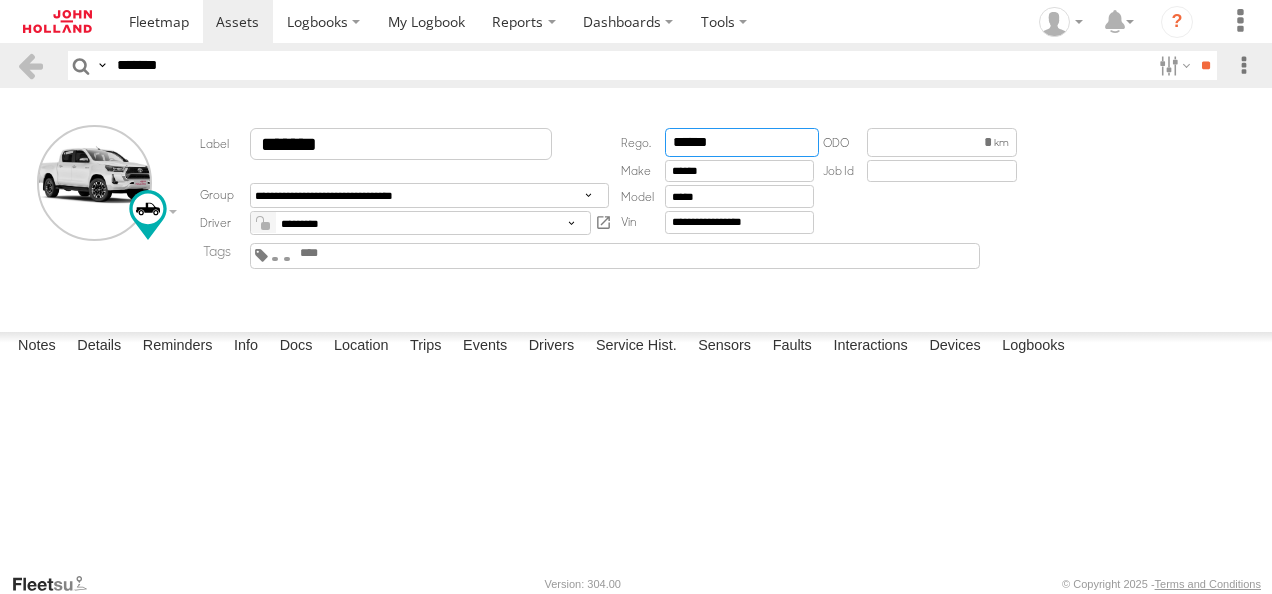 click on "**********" at bounding box center (601, 181) 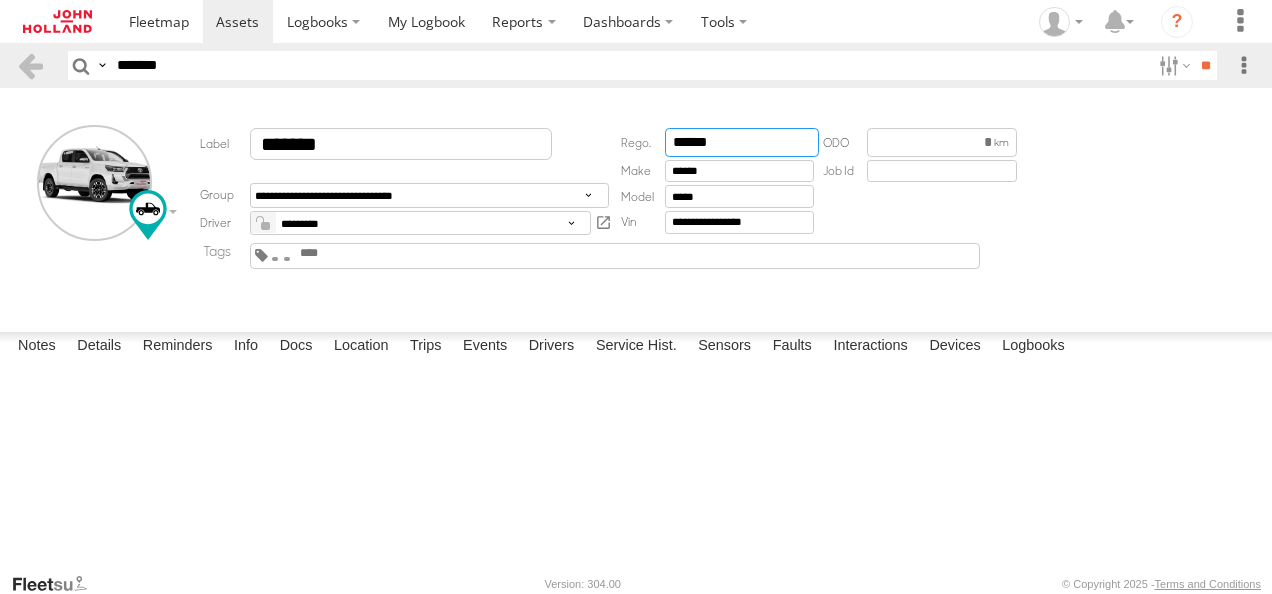 paste 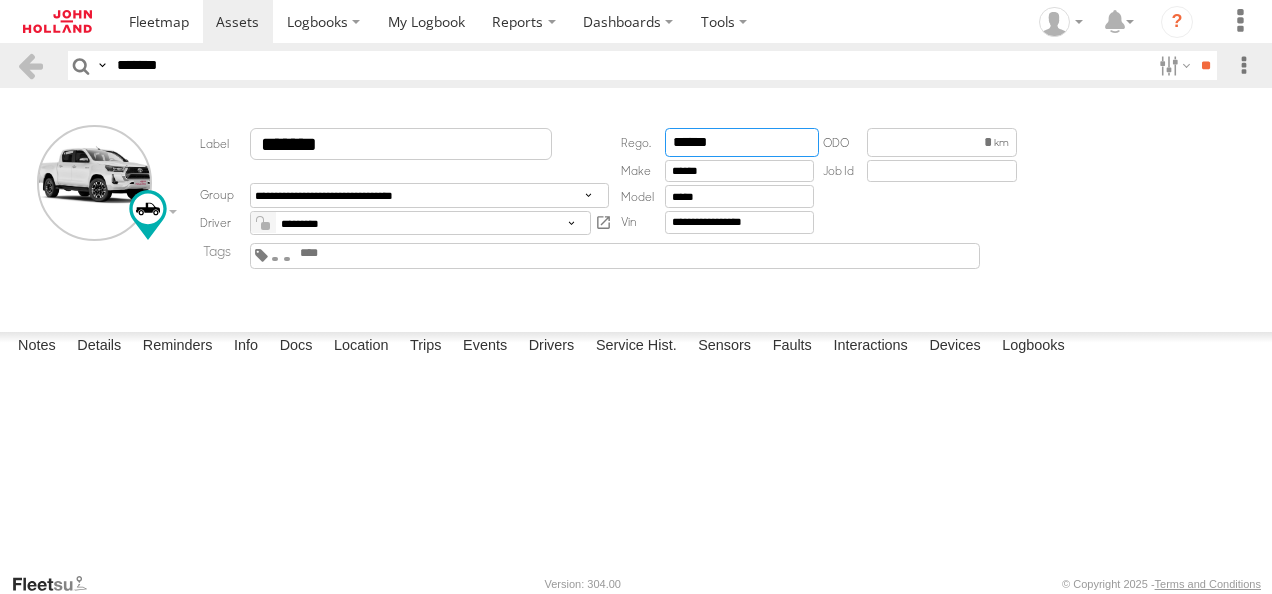 type on "******" 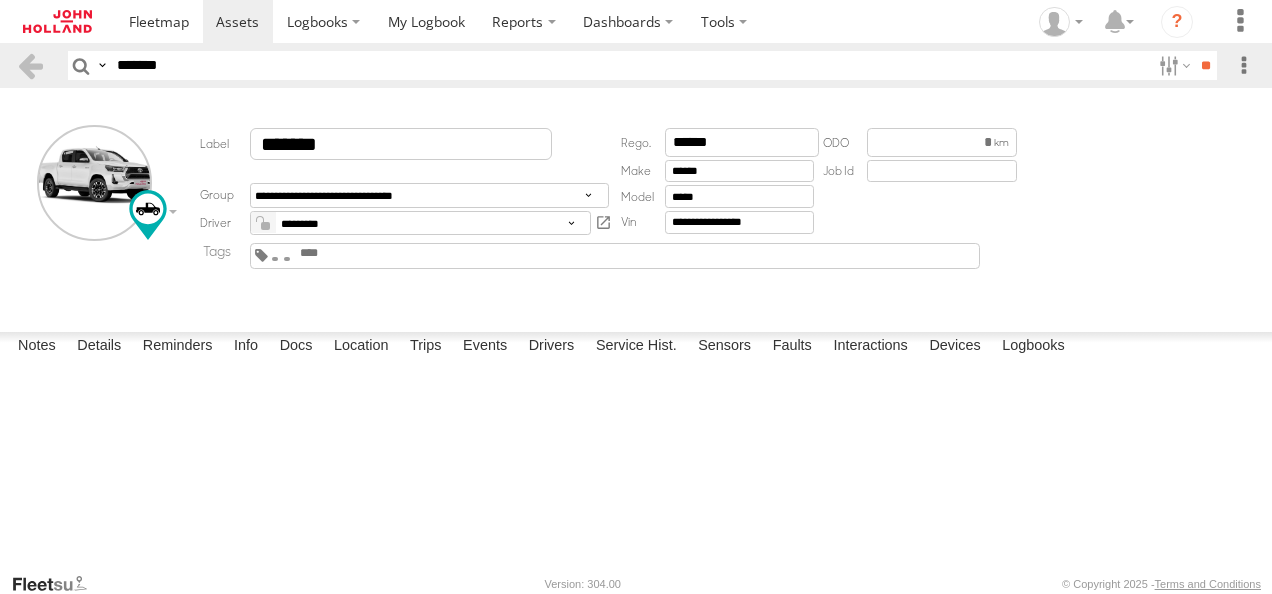 click at bounding box center (0, 0) 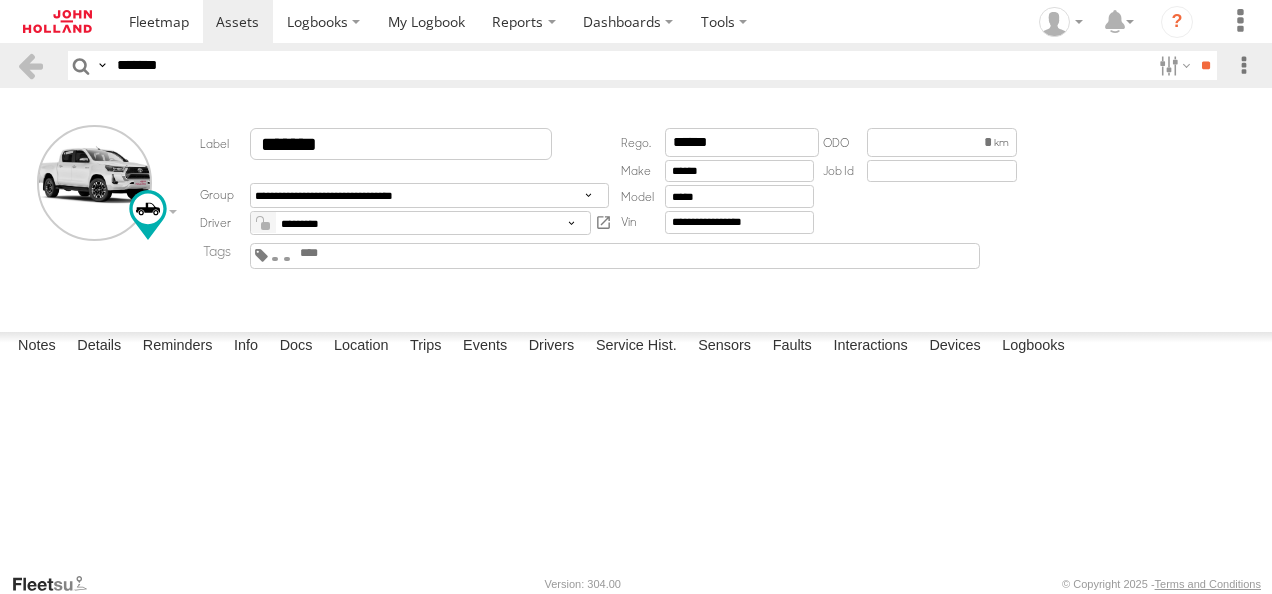 type on "**********" 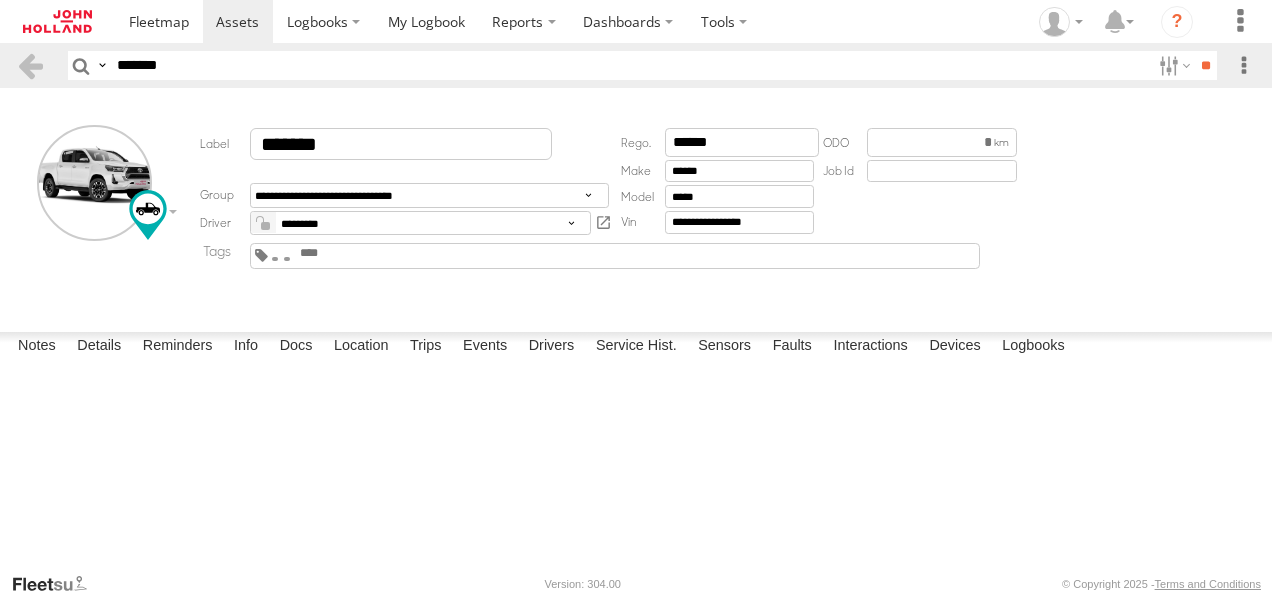 type 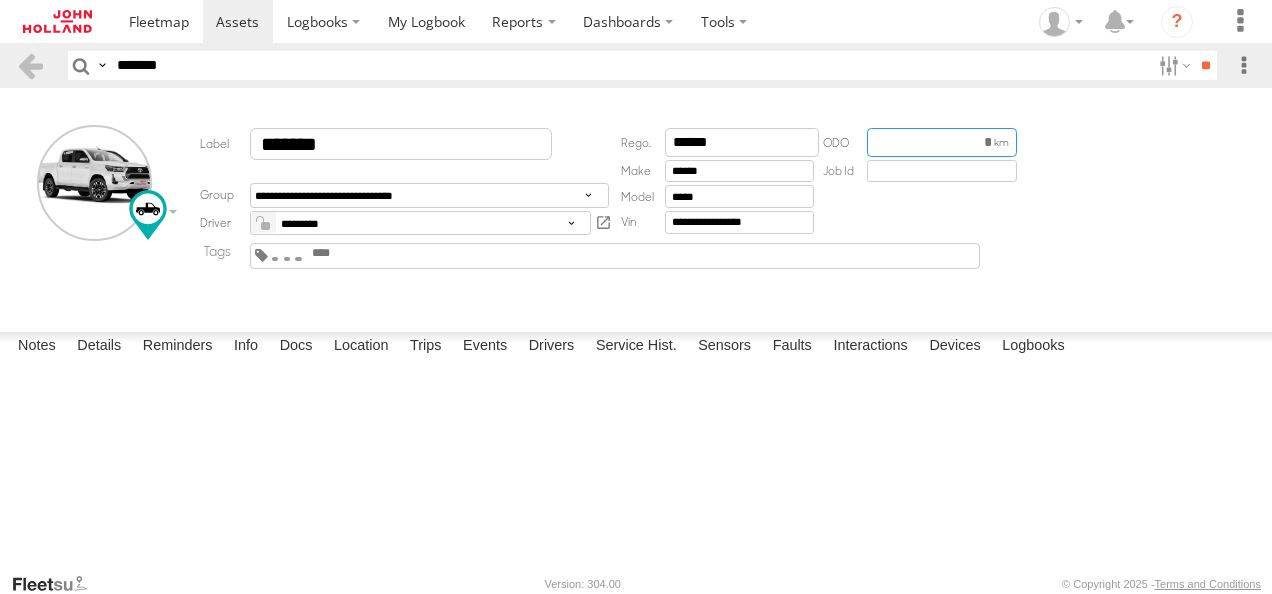 drag, startPoint x: 926, startPoint y: 144, endPoint x: 1027, endPoint y: 158, distance: 101.96568 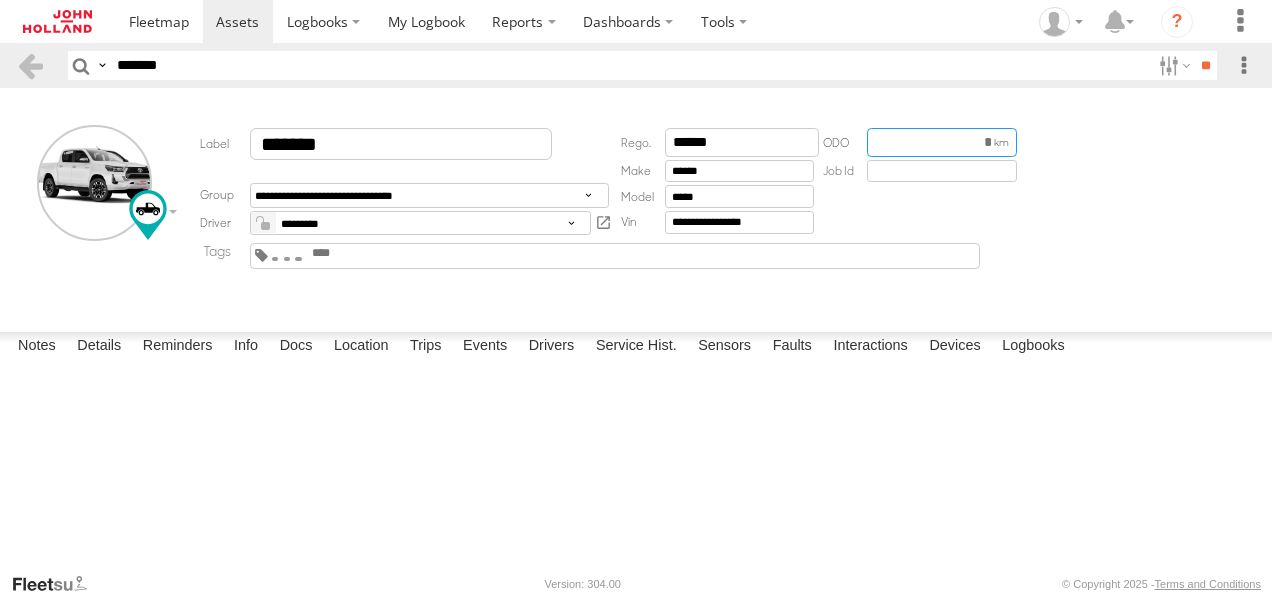 type on "*****" 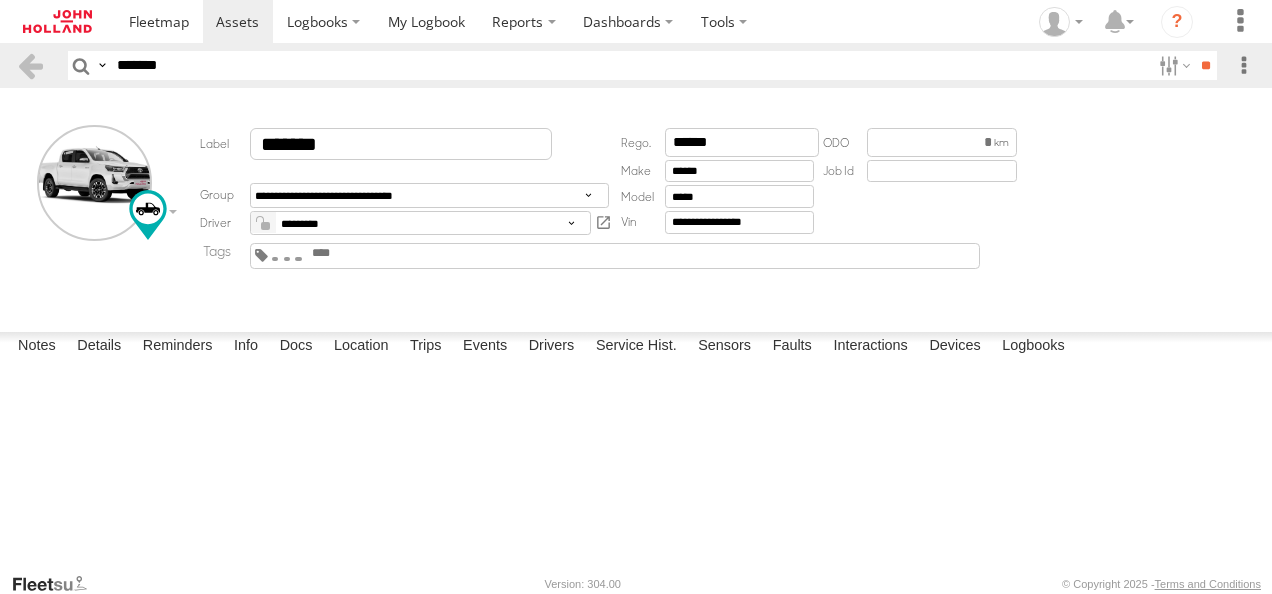 click on "**********" at bounding box center (636, 206) 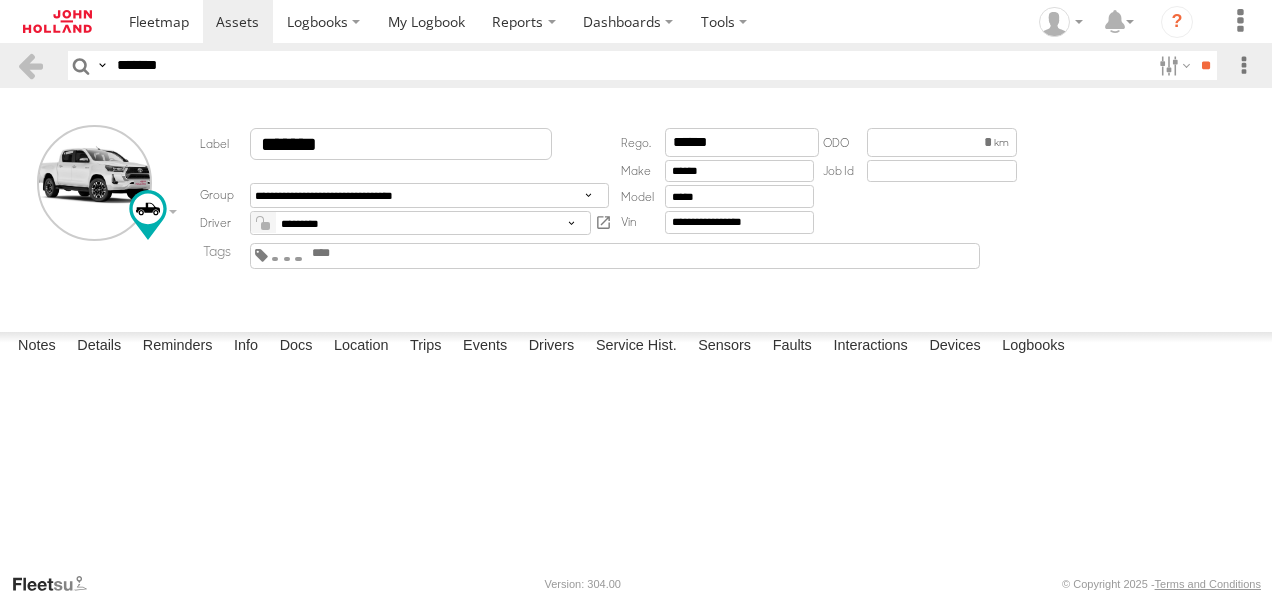 drag, startPoint x: 288, startPoint y: 398, endPoint x: 356, endPoint y: 396, distance: 68.0294 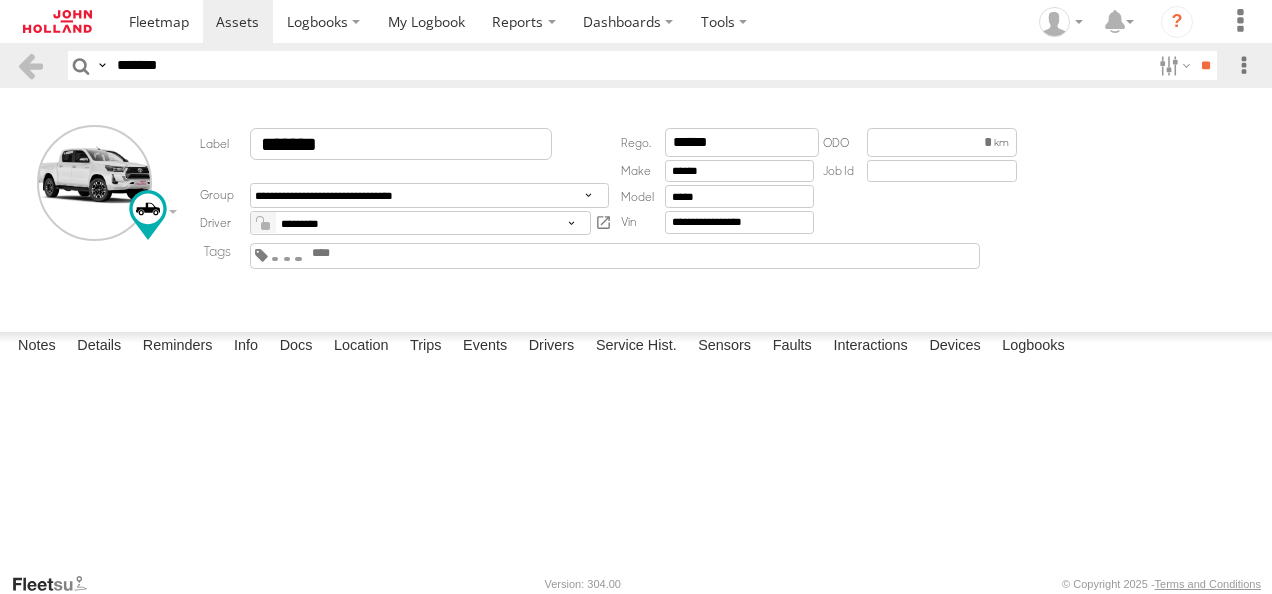type on "**********" 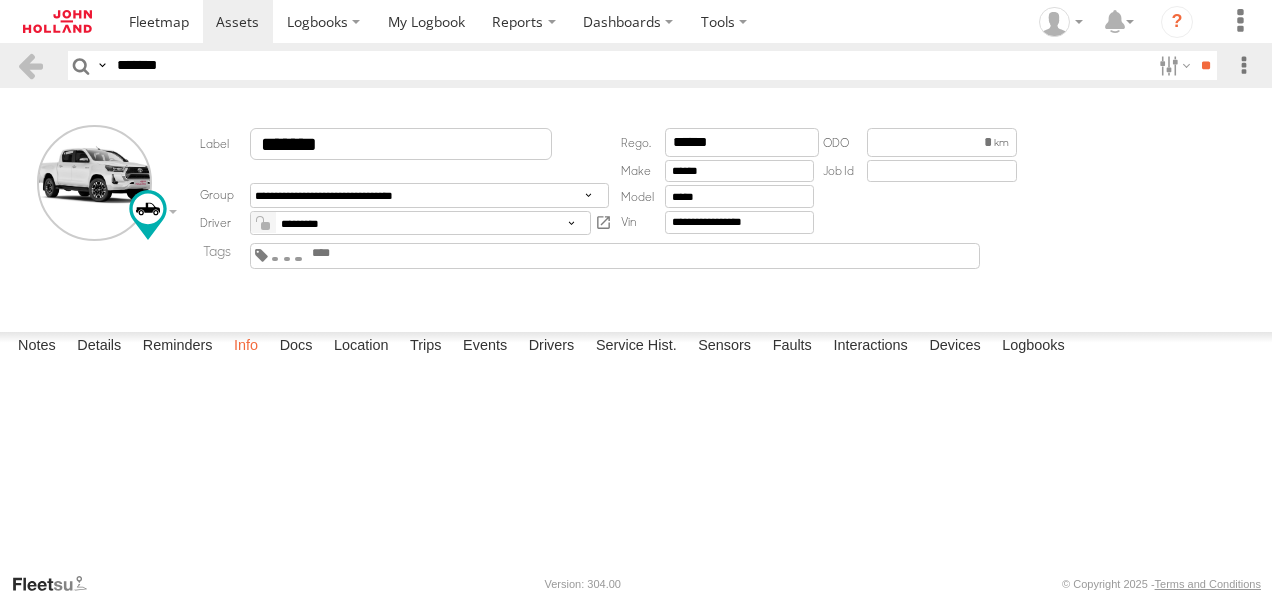 click on "Info" at bounding box center [246, 346] 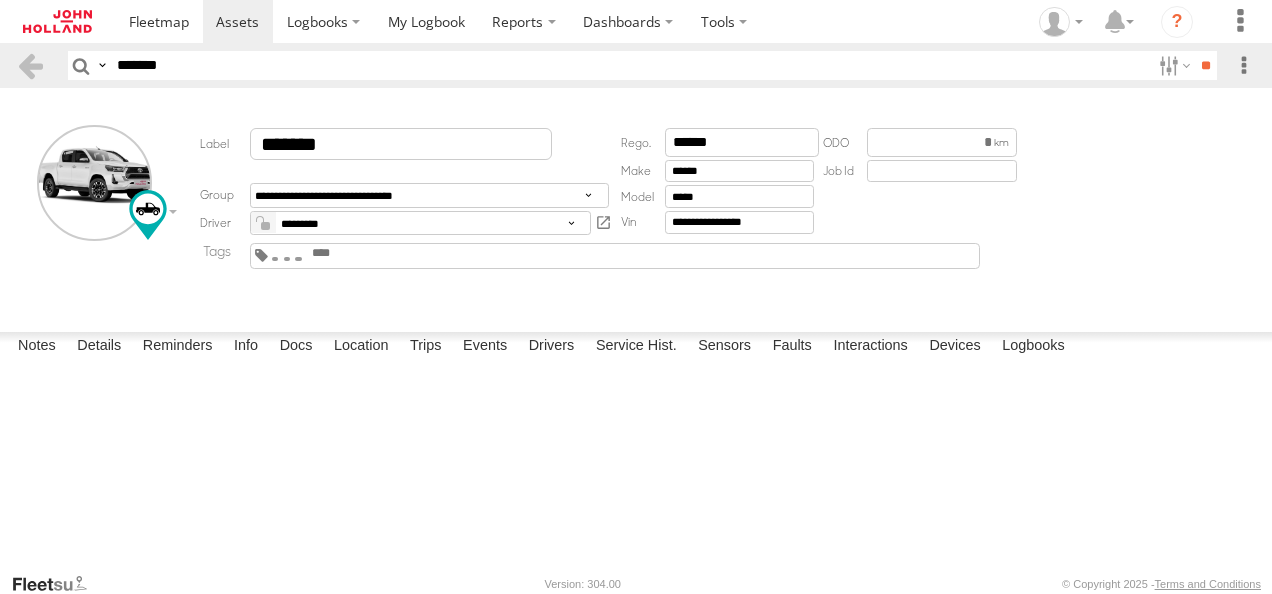 scroll, scrollTop: 100, scrollLeft: 0, axis: vertical 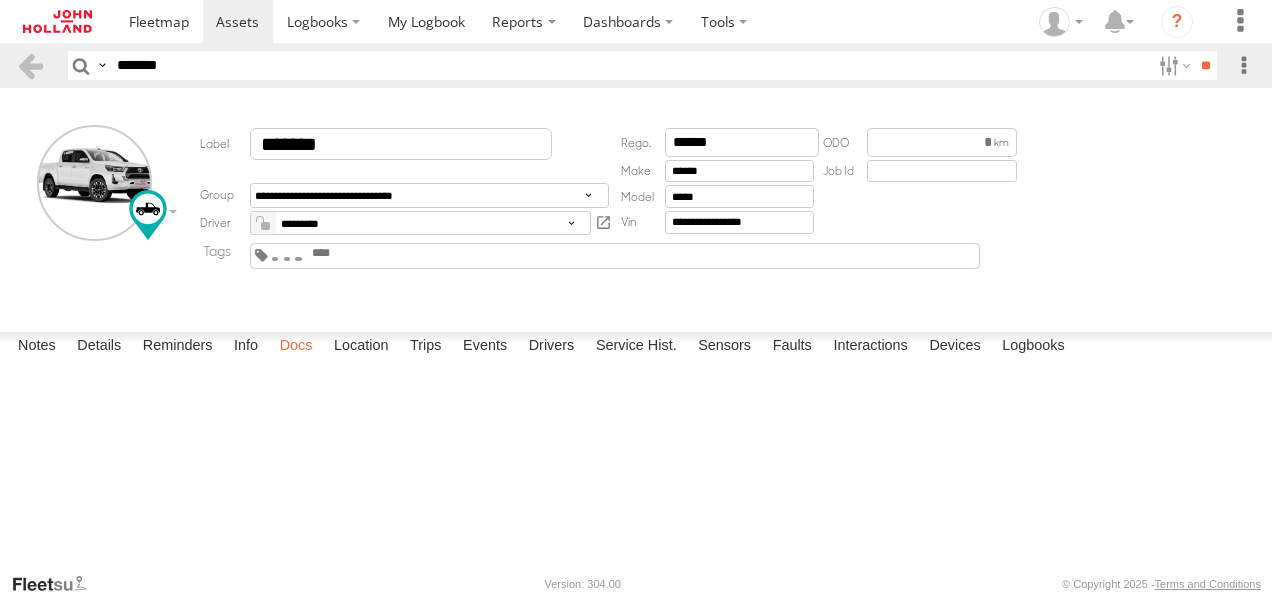 click on "Docs" at bounding box center (296, 346) 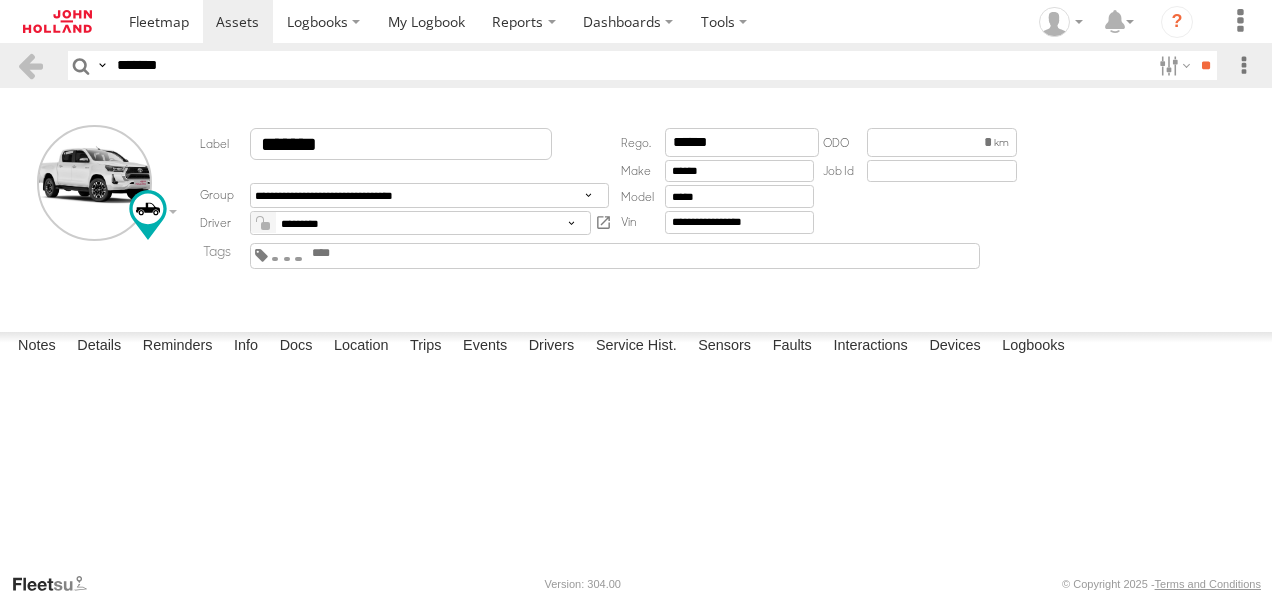 click at bounding box center [0, 0] 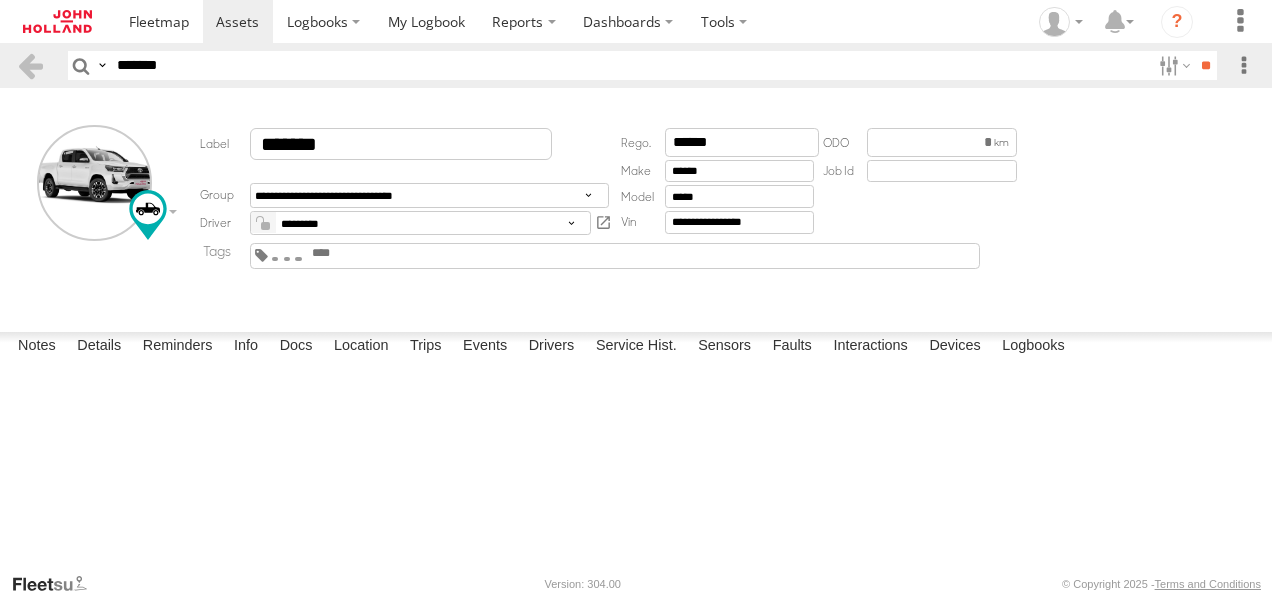 type on "**********" 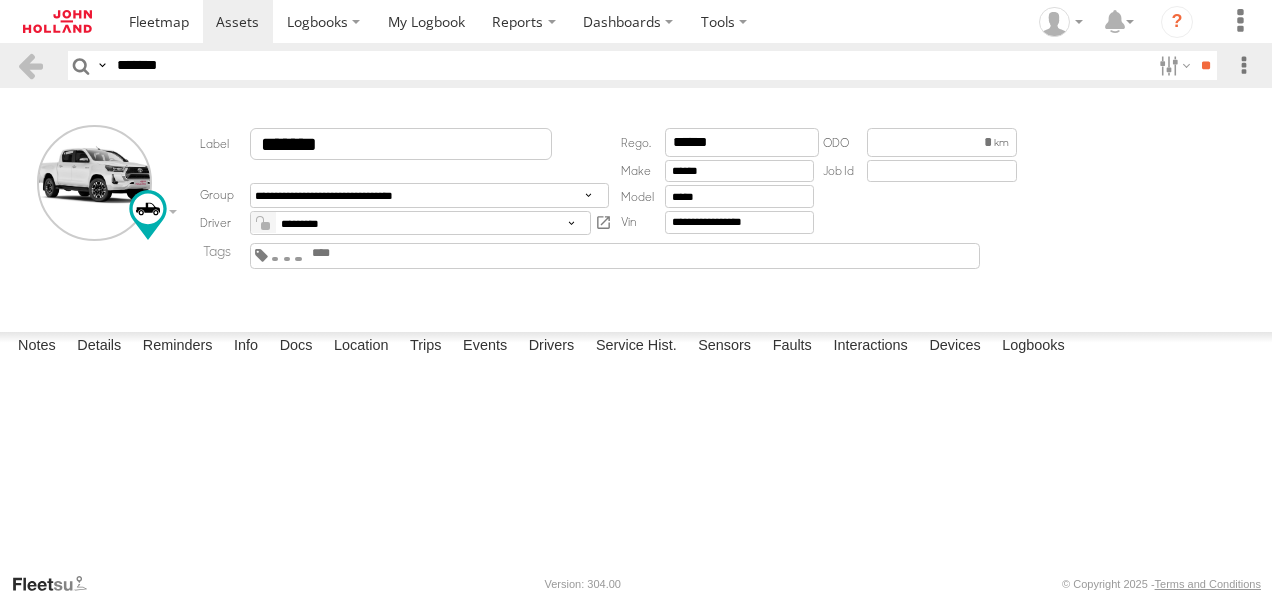 click at bounding box center [0, 0] 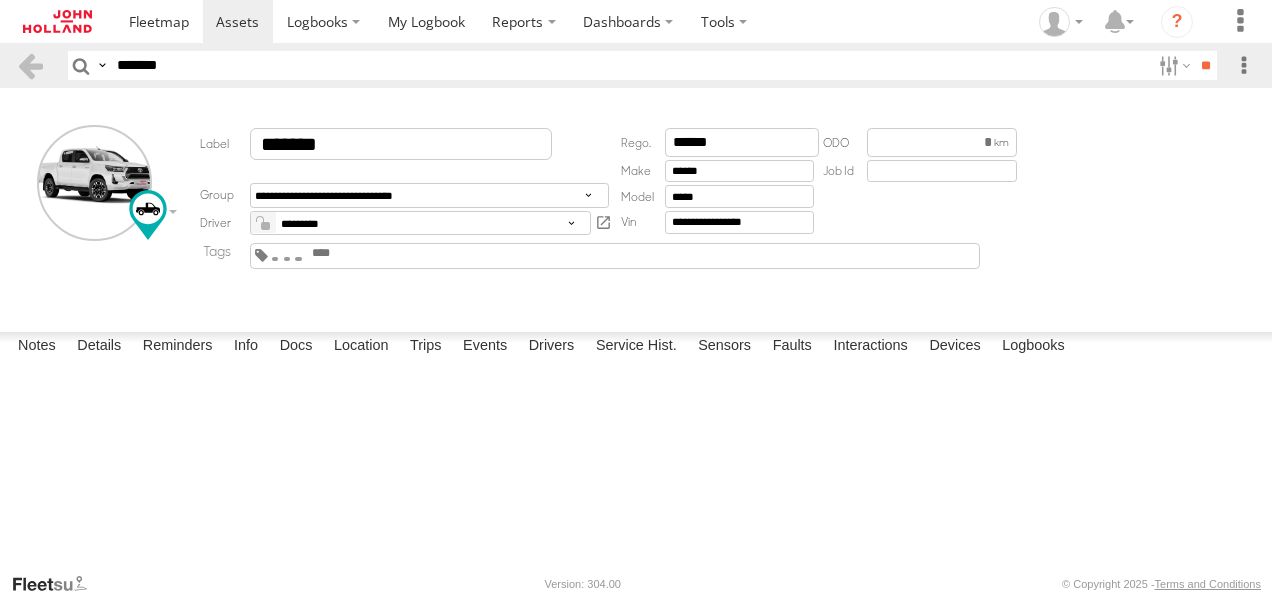 type on "**********" 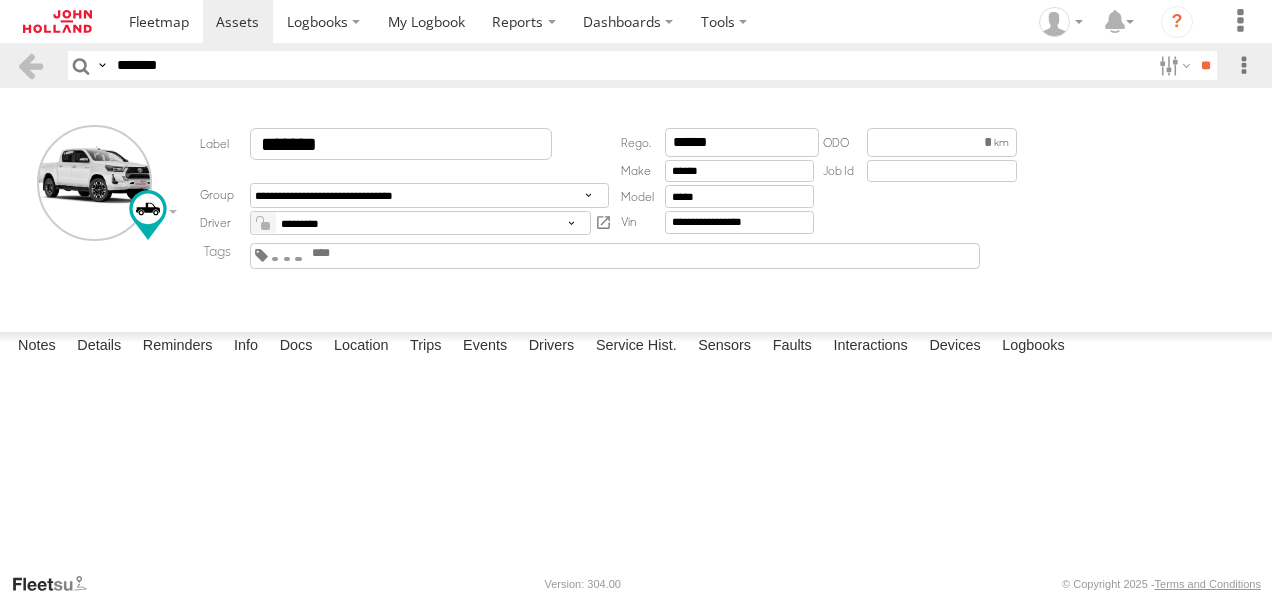 click at bounding box center [0, 0] 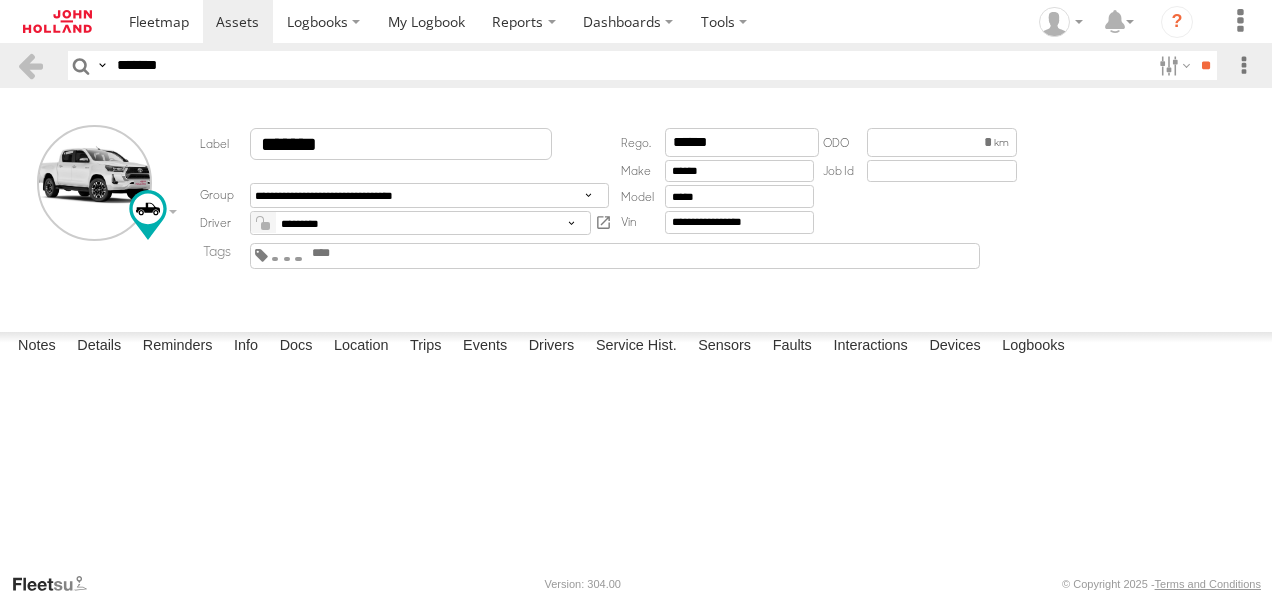 type on "**********" 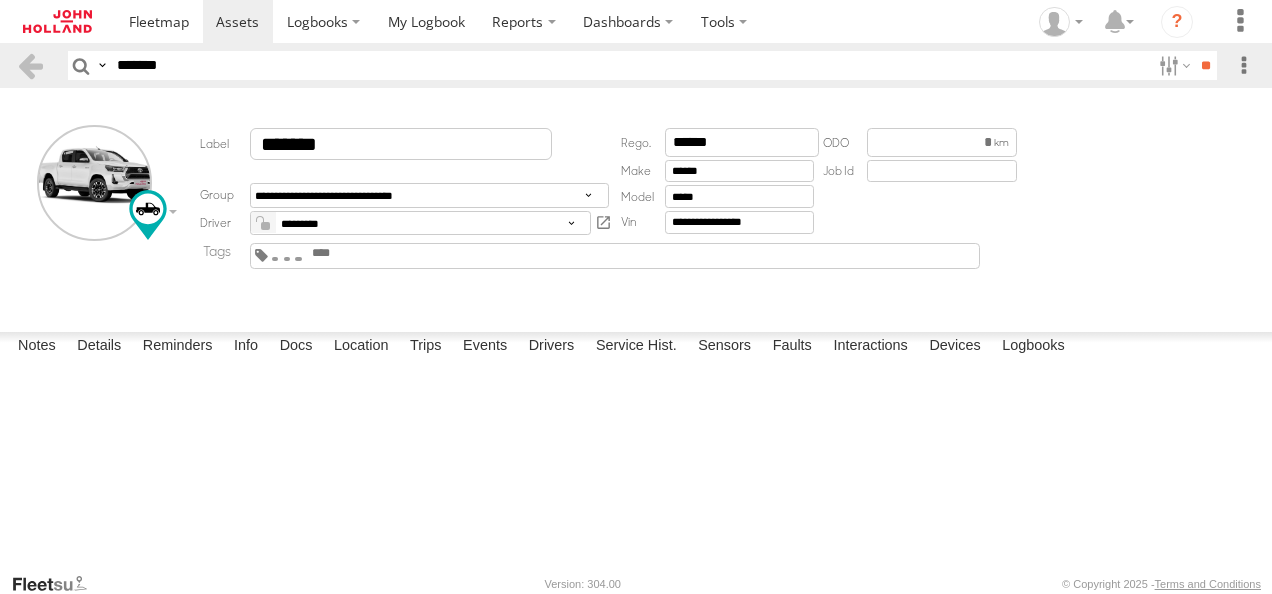 click at bounding box center (0, 0) 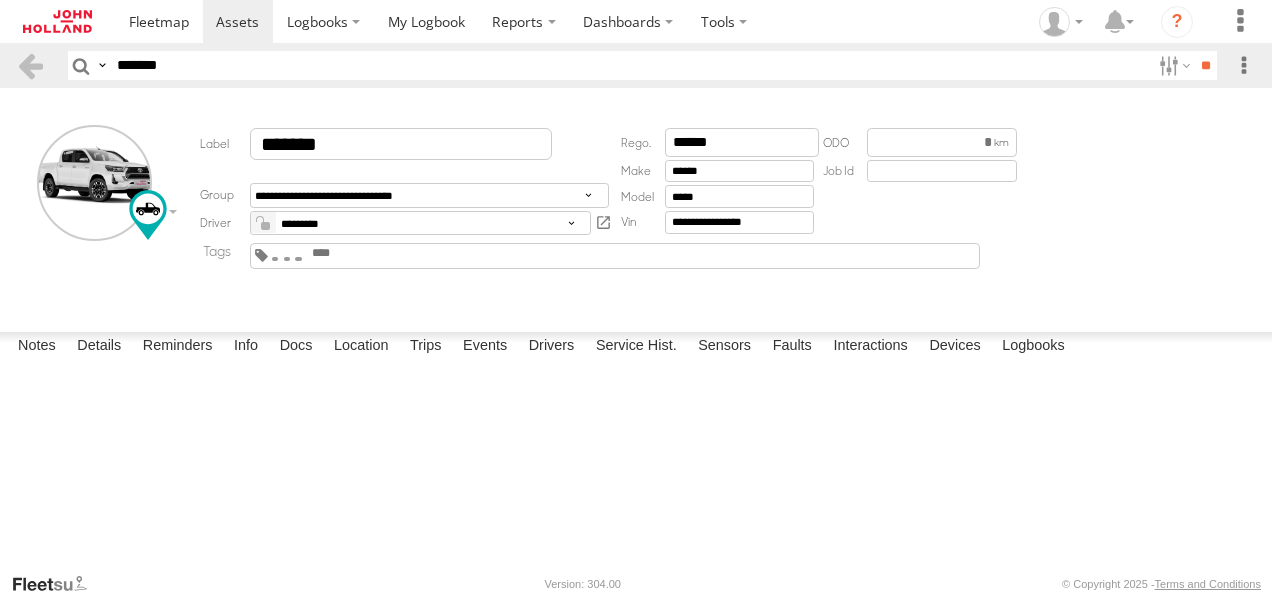 type on "**********" 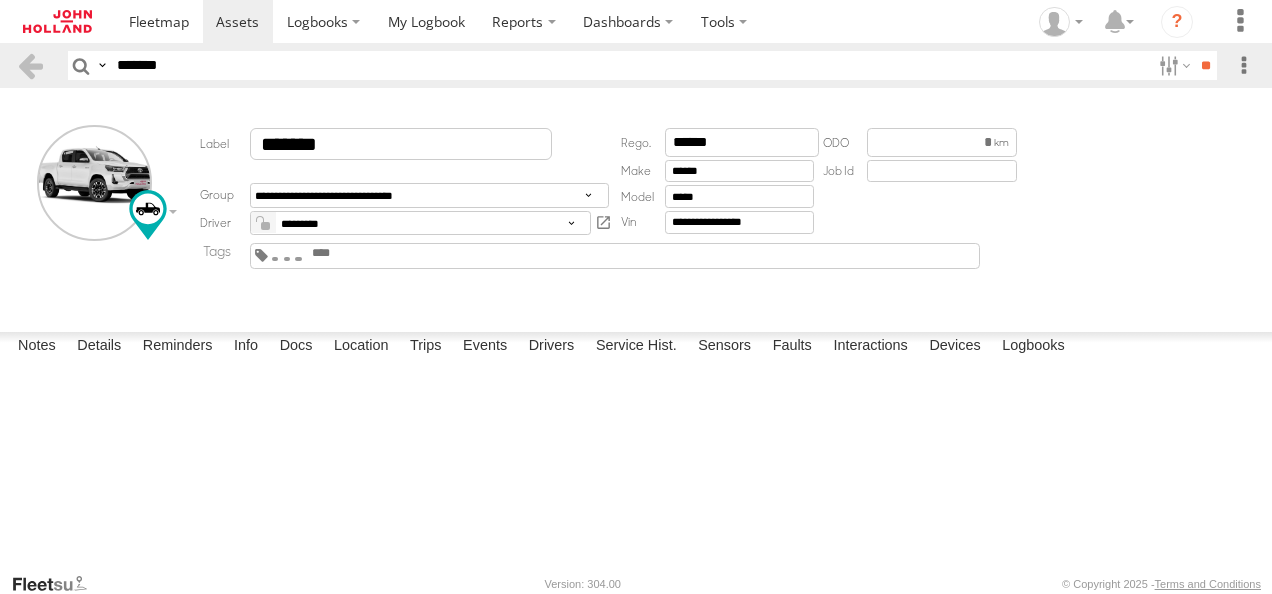 click at bounding box center [0, 0] 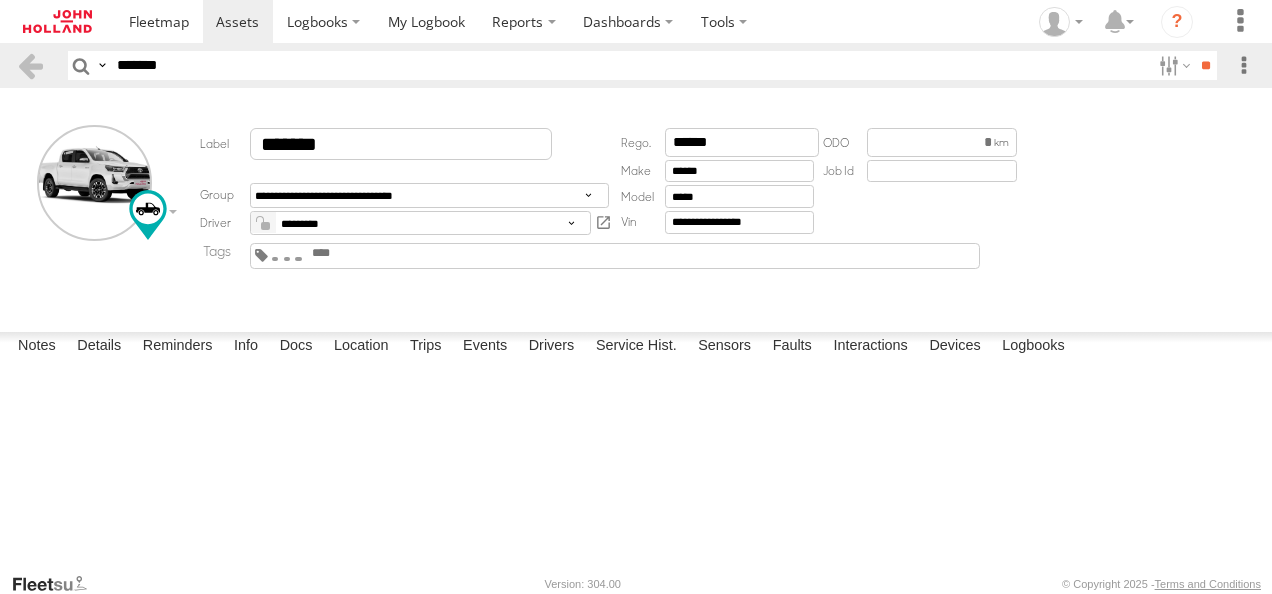 type on "**********" 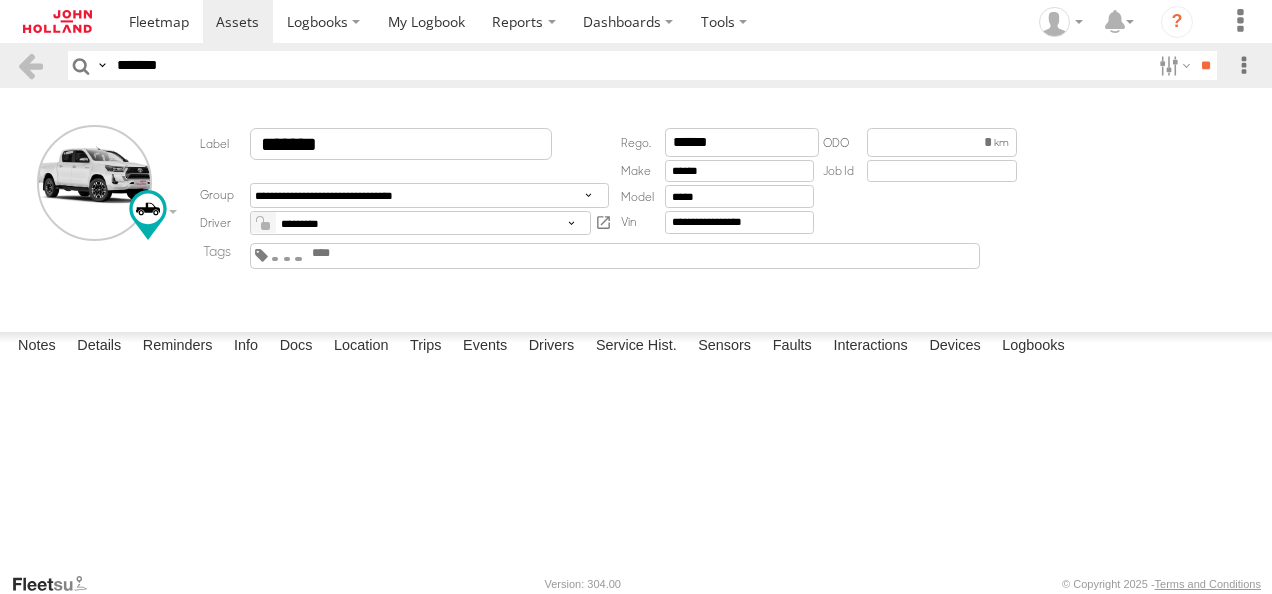 click at bounding box center (0, 0) 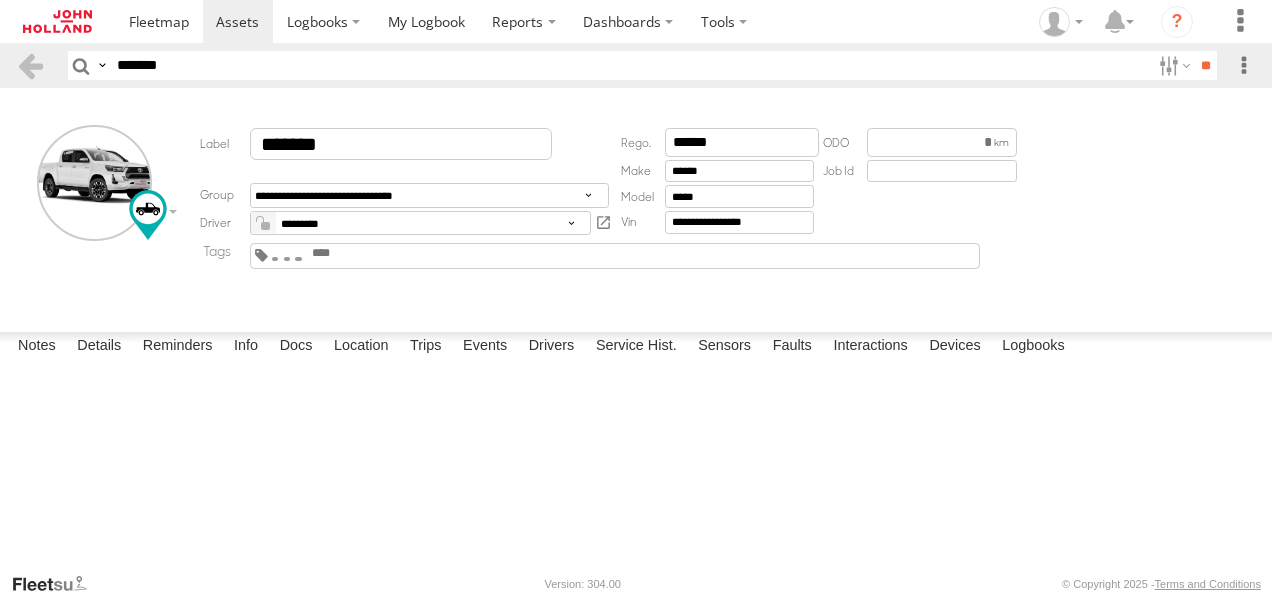 type on "**********" 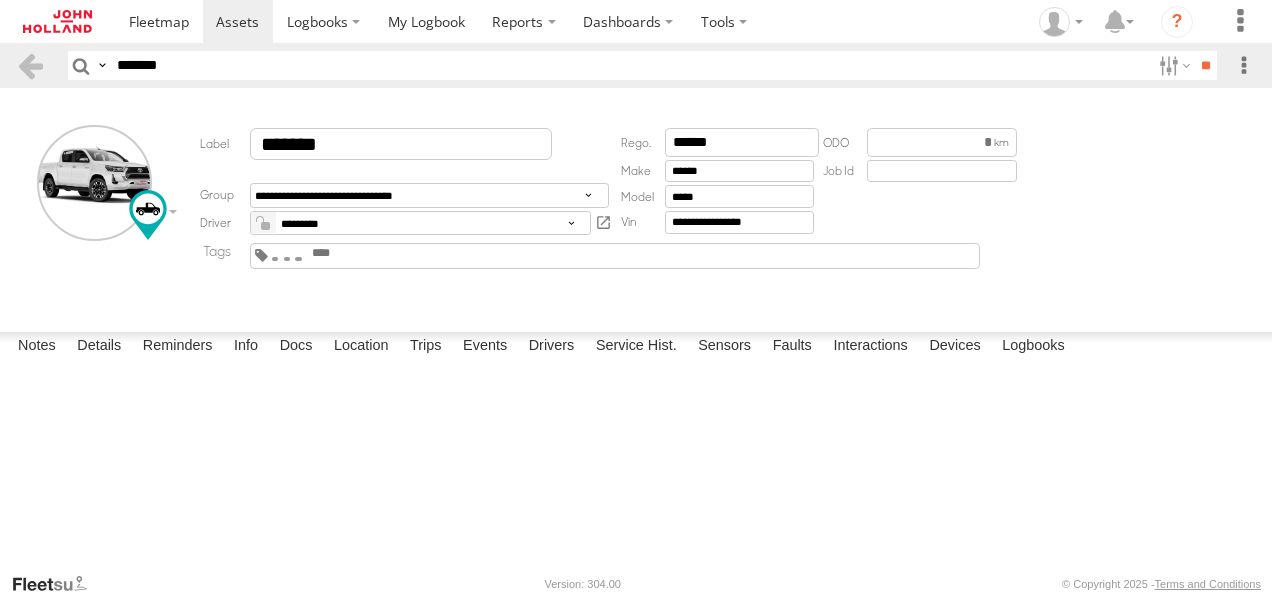 click at bounding box center (0, 0) 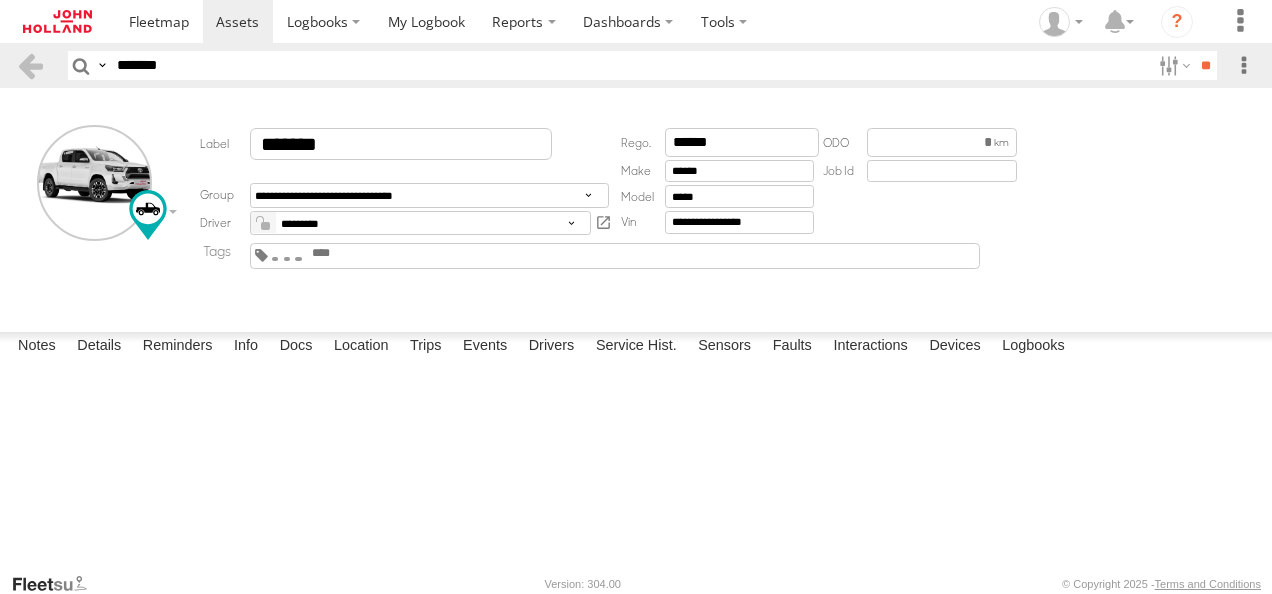 type on "**********" 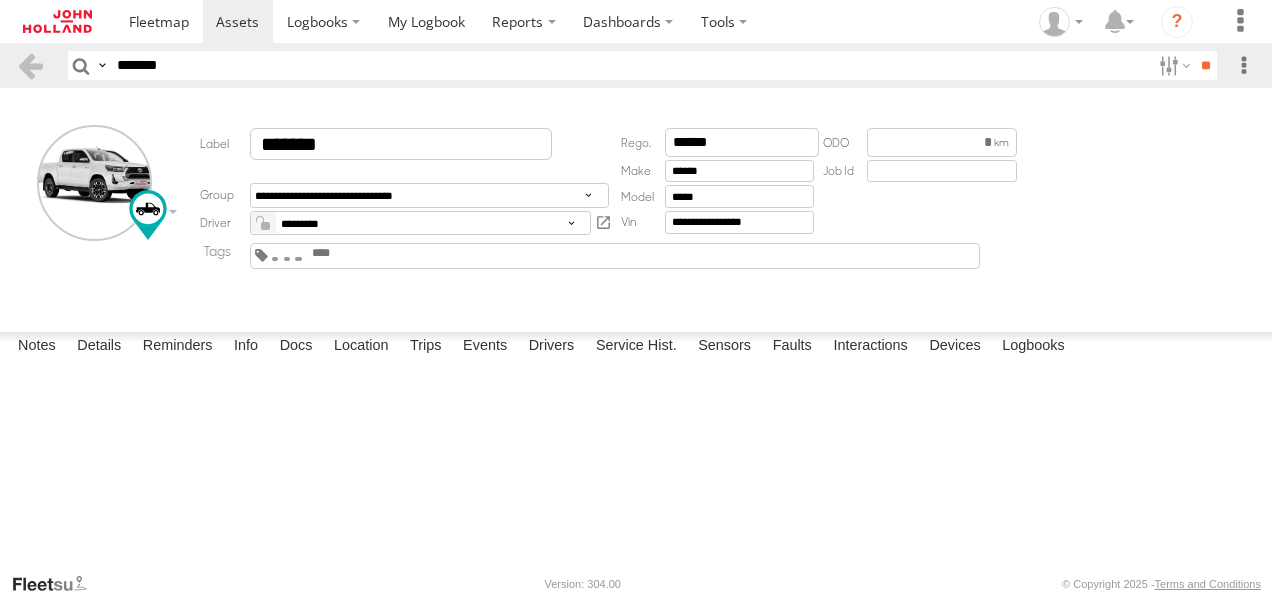 click at bounding box center [0, 0] 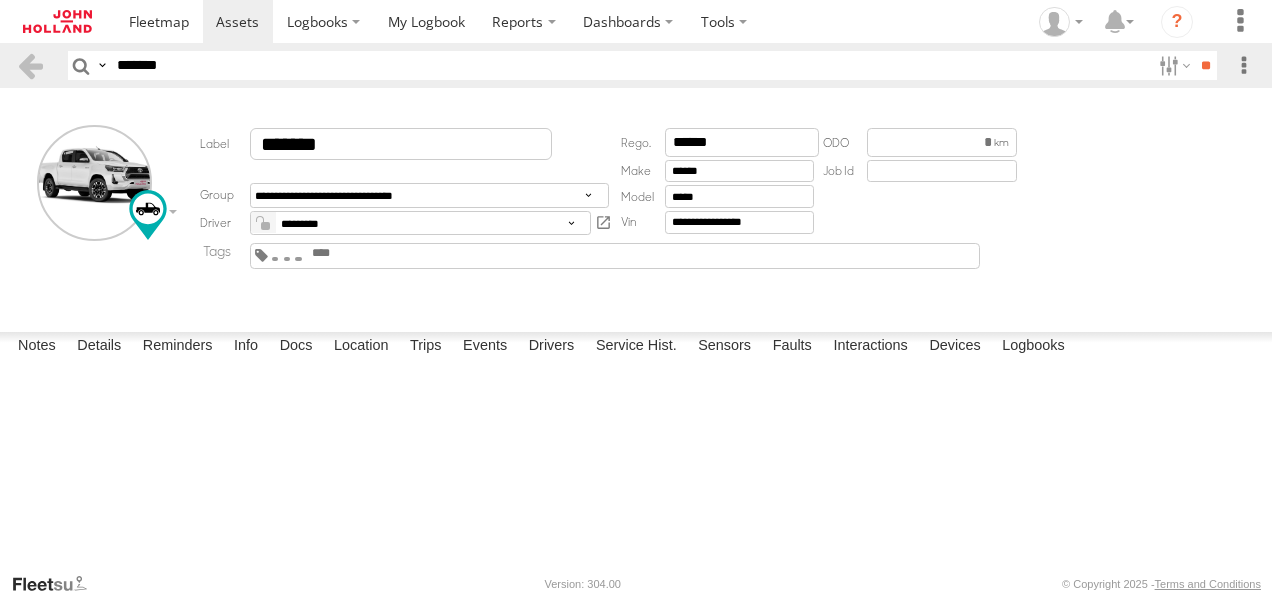 type on "**********" 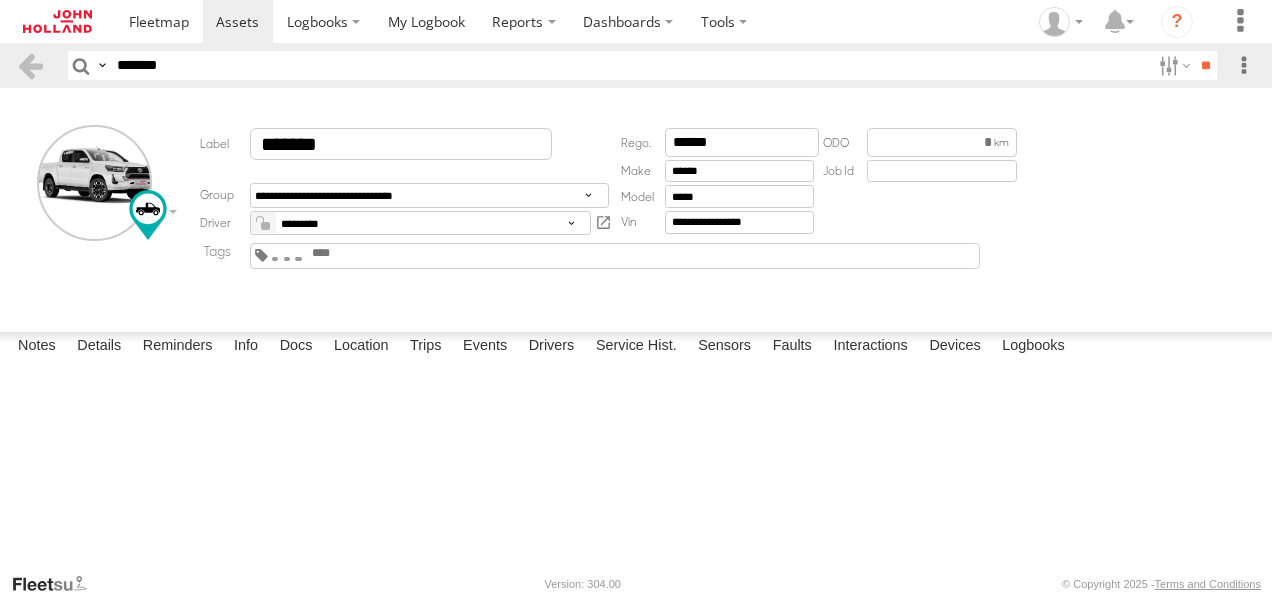 click at bounding box center [0, 0] 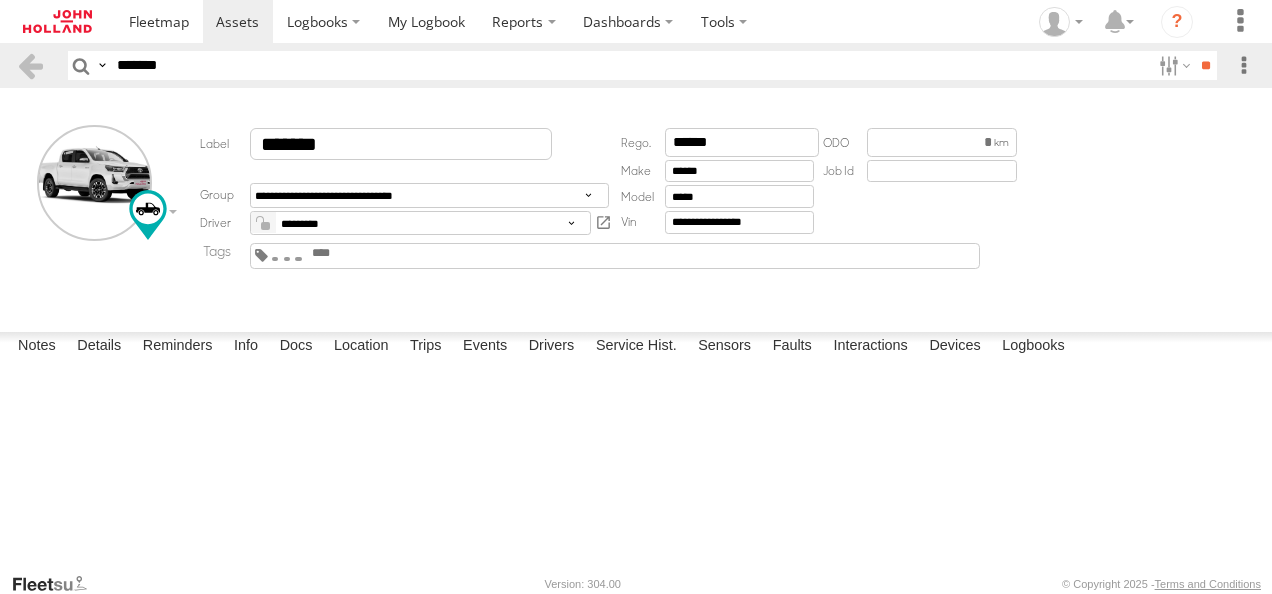 type on "**********" 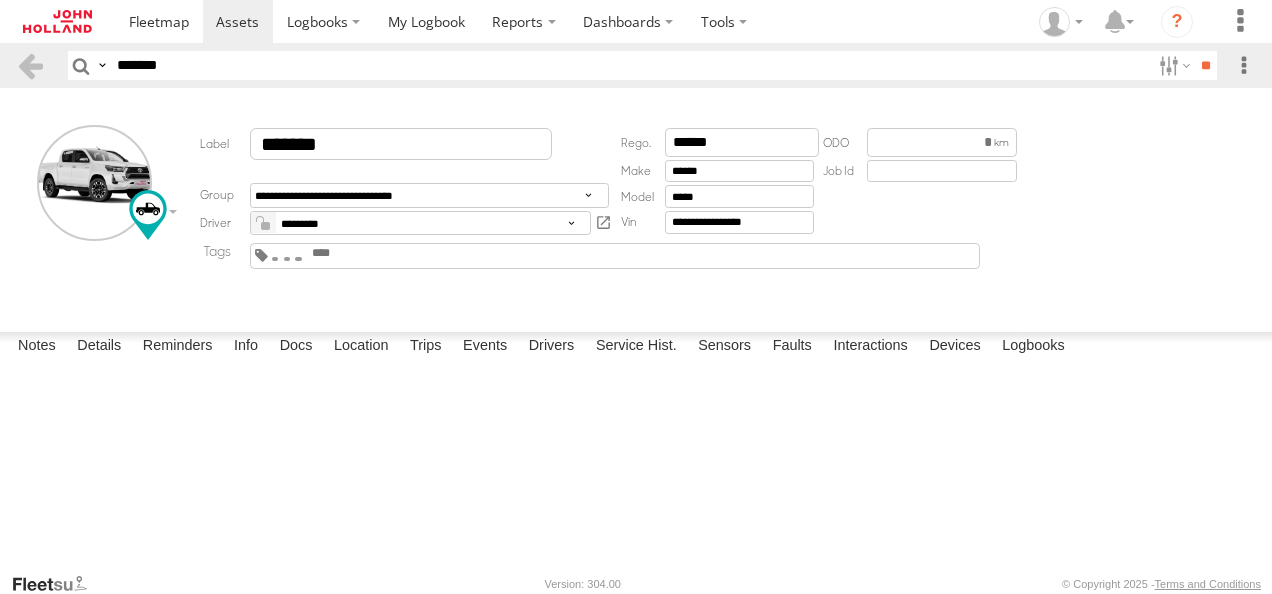 click at bounding box center [0, 0] 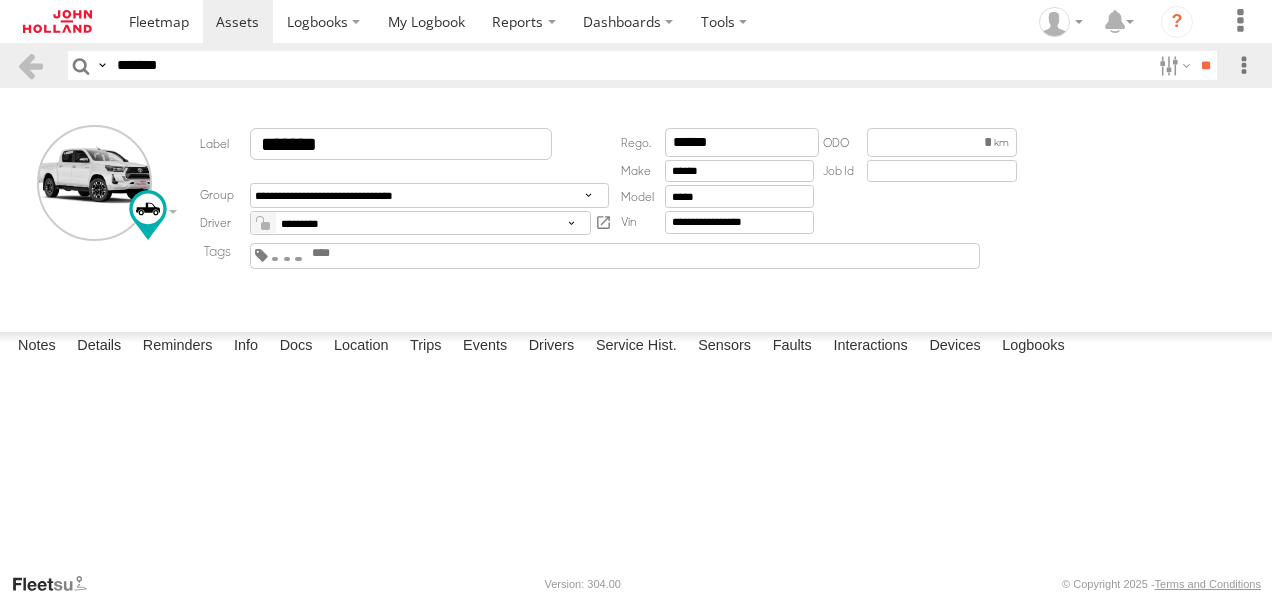 type on "**********" 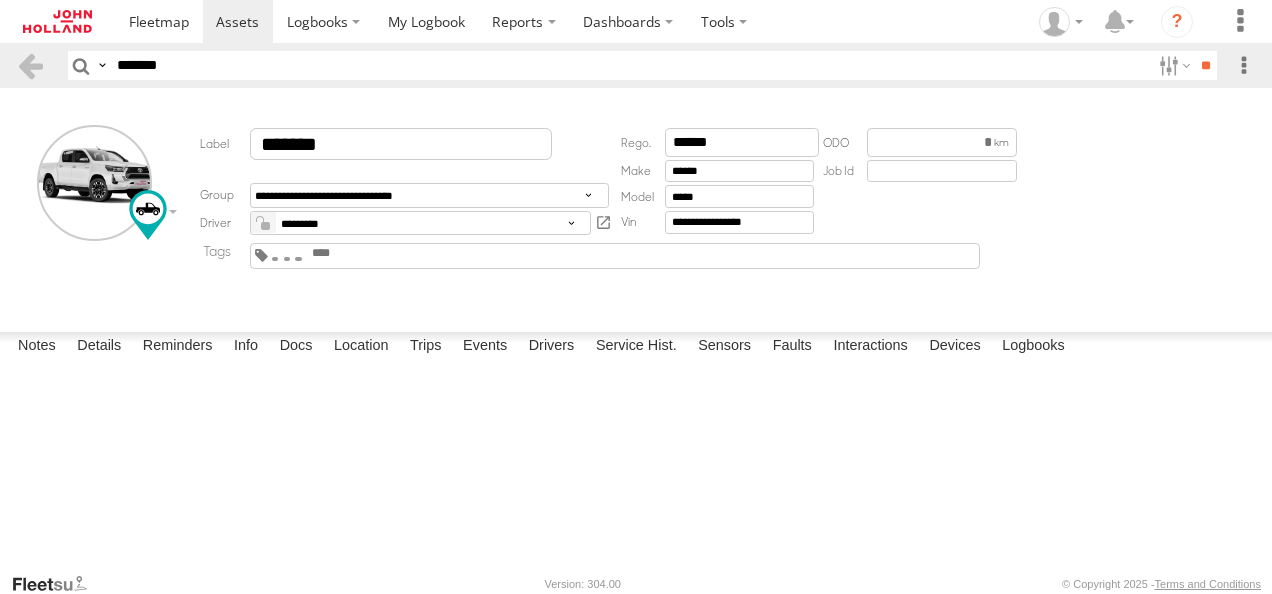 scroll, scrollTop: 0, scrollLeft: 0, axis: both 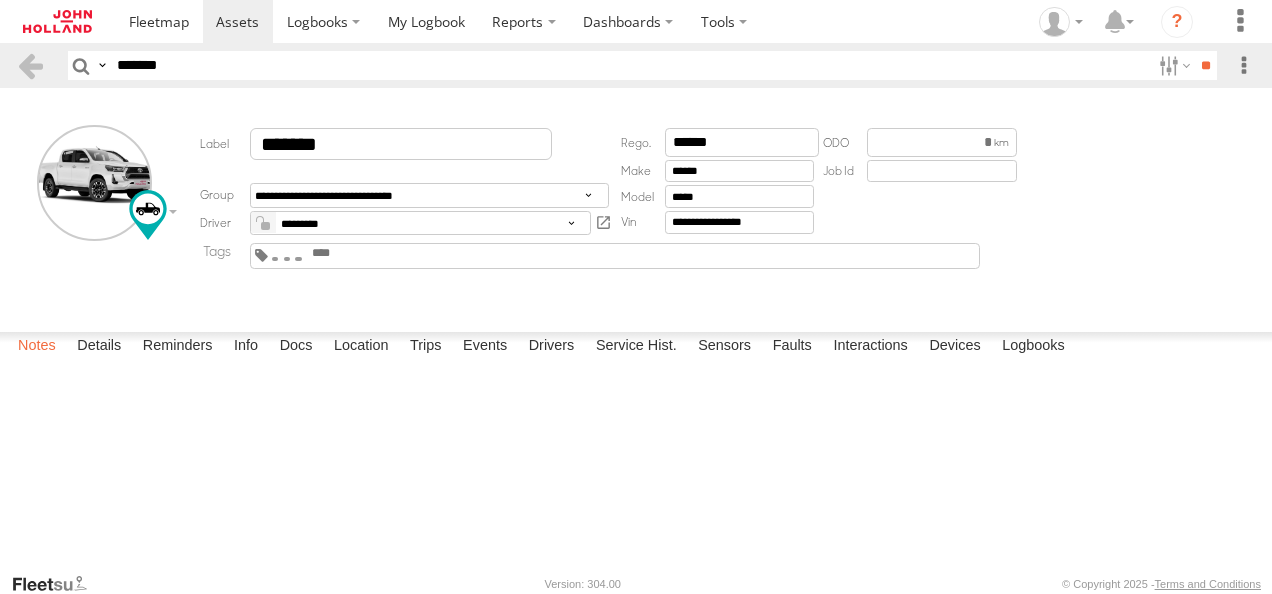 click on "Notes" at bounding box center [37, 346] 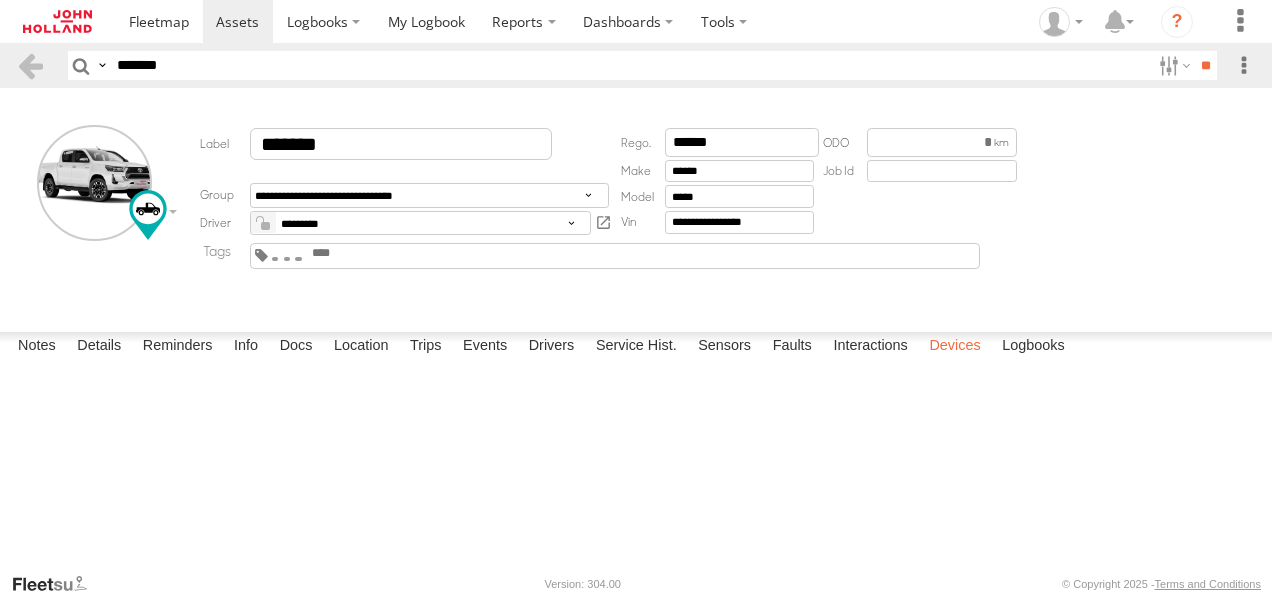 click on "Devices" at bounding box center (954, 346) 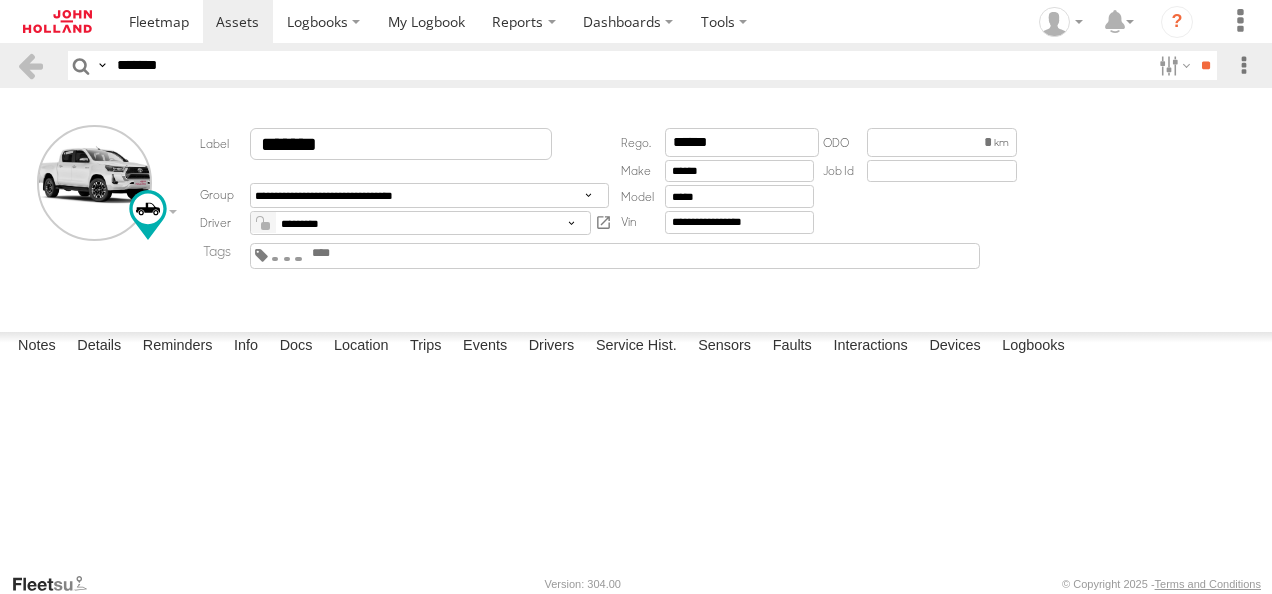 click on "354940081296195" at bounding box center [0, 0] 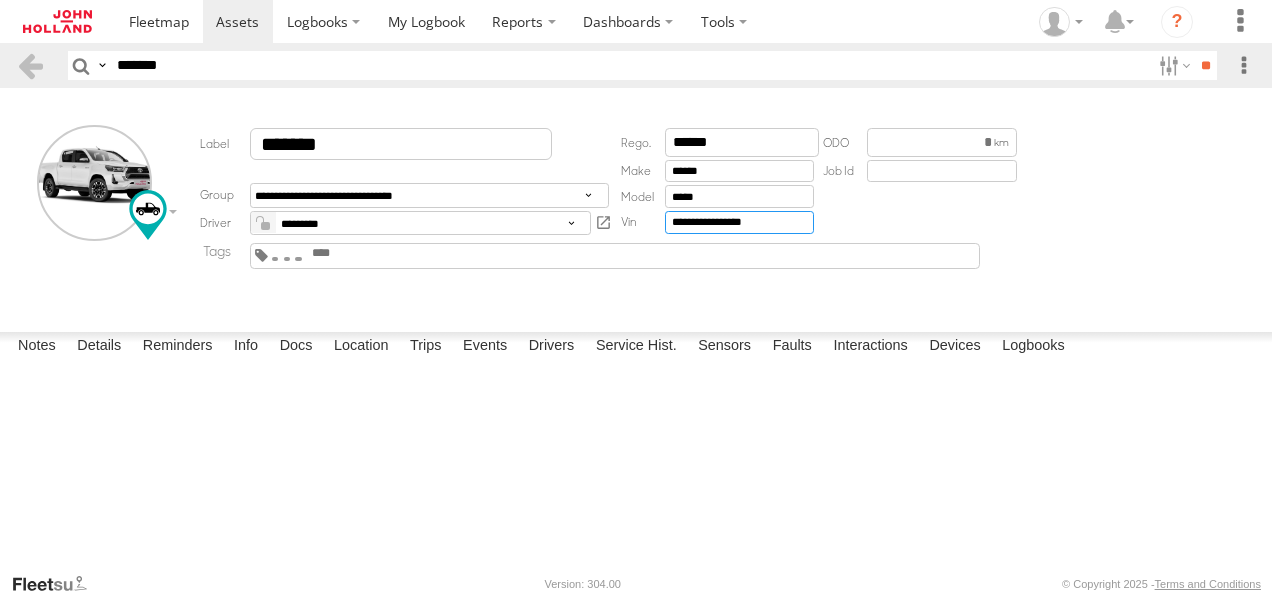 click on "**********" at bounding box center [739, 222] 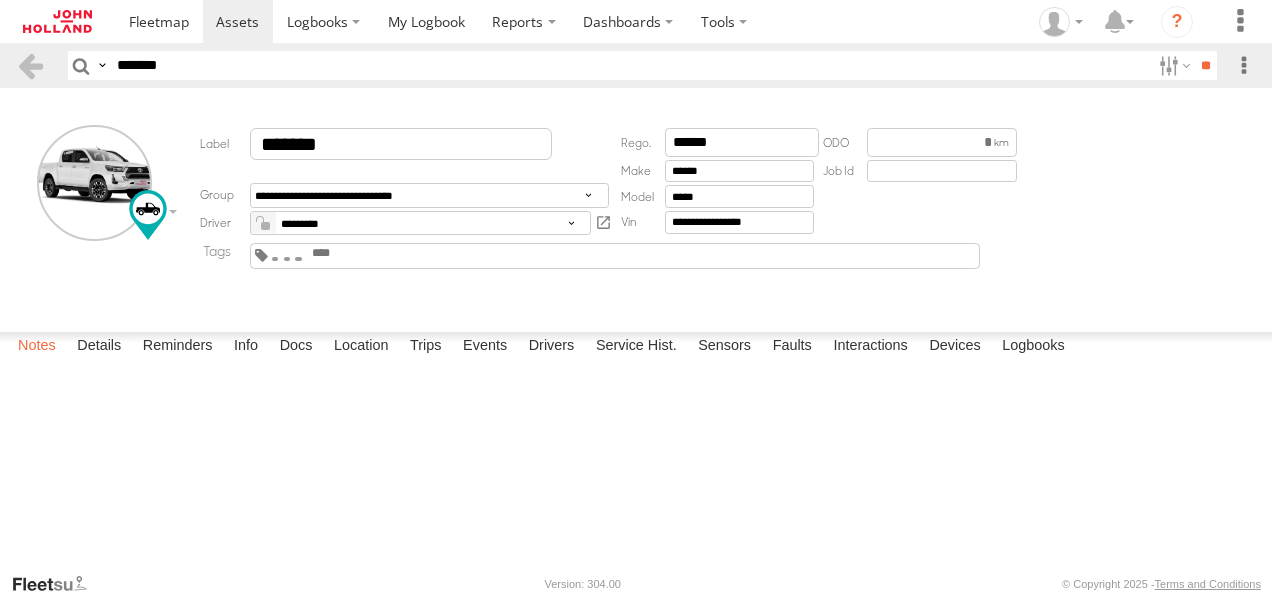 click on "Notes" at bounding box center [37, 346] 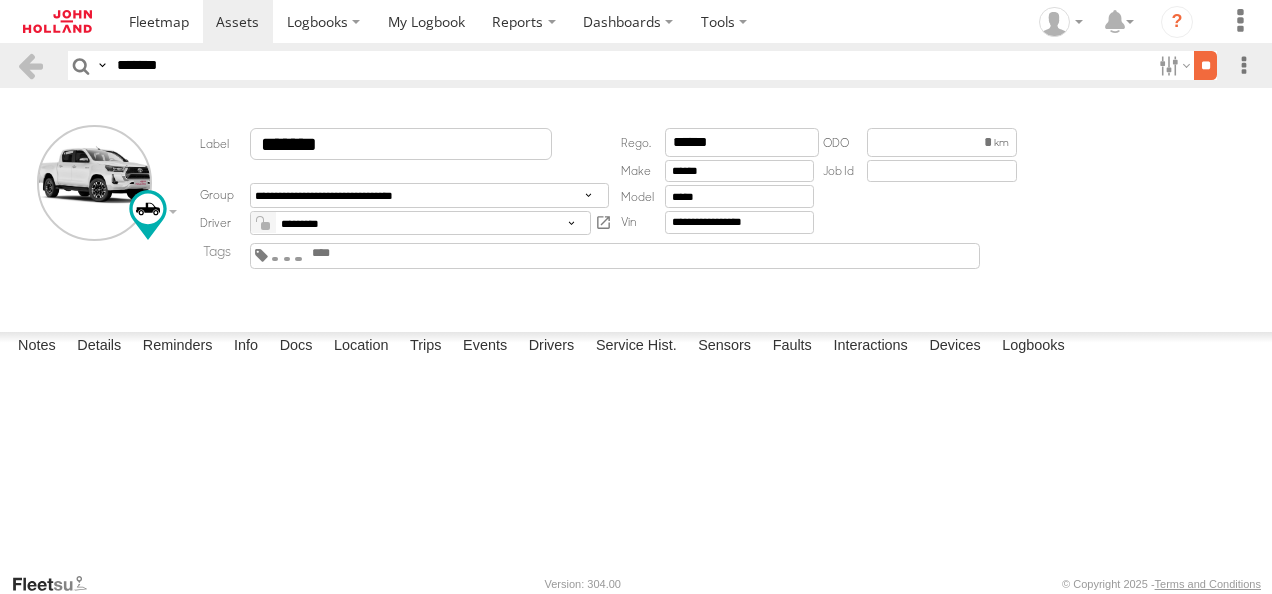 click on "**" at bounding box center [1205, 65] 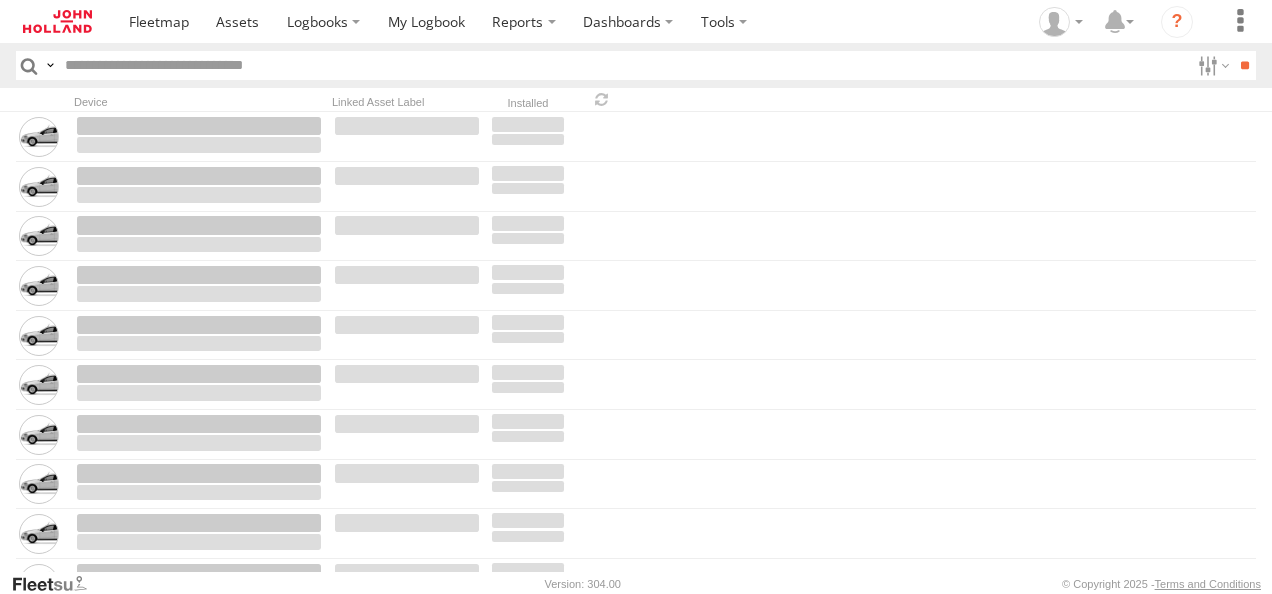 scroll, scrollTop: 0, scrollLeft: 0, axis: both 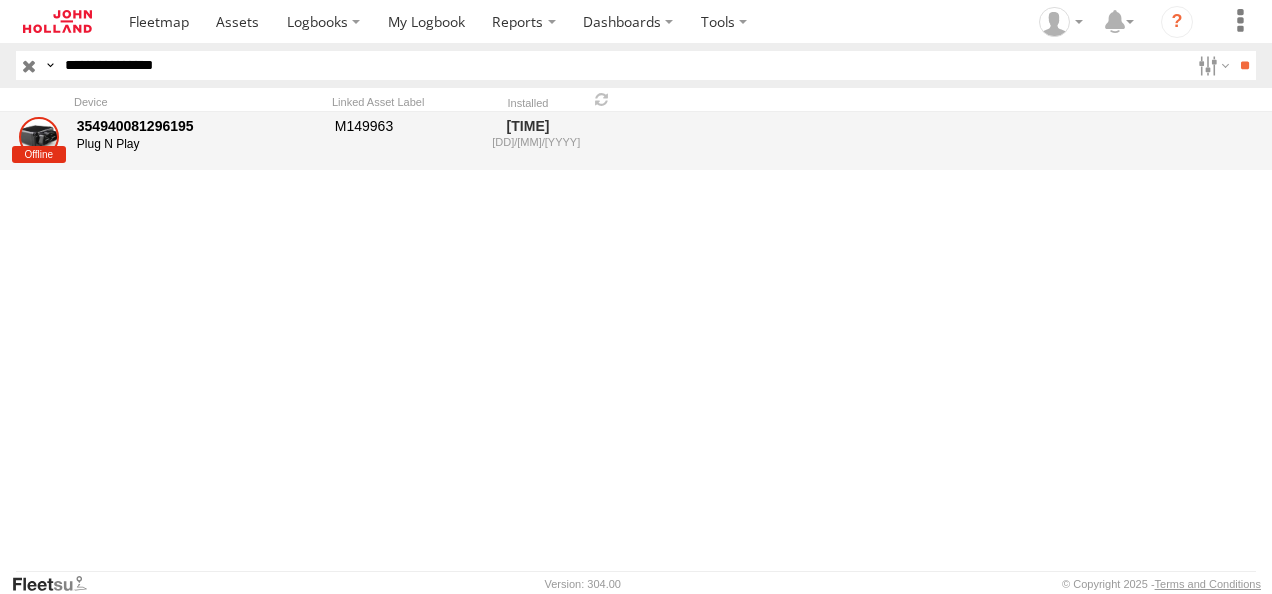click on "354940081296195" at bounding box center (199, 126) 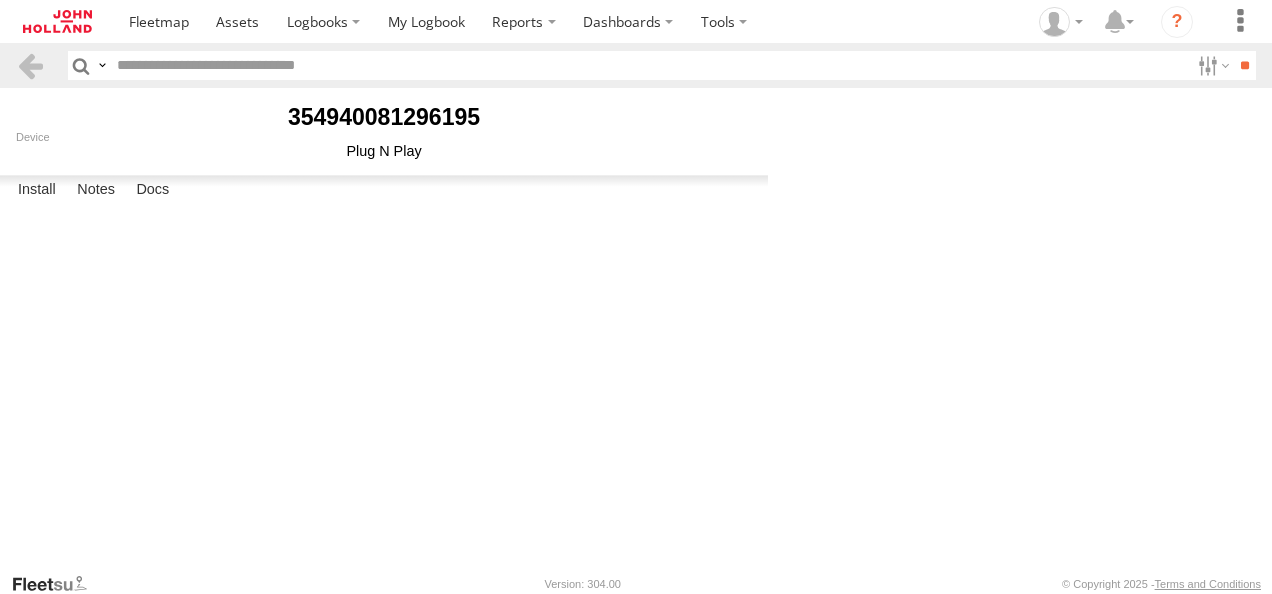 scroll, scrollTop: 0, scrollLeft: 0, axis: both 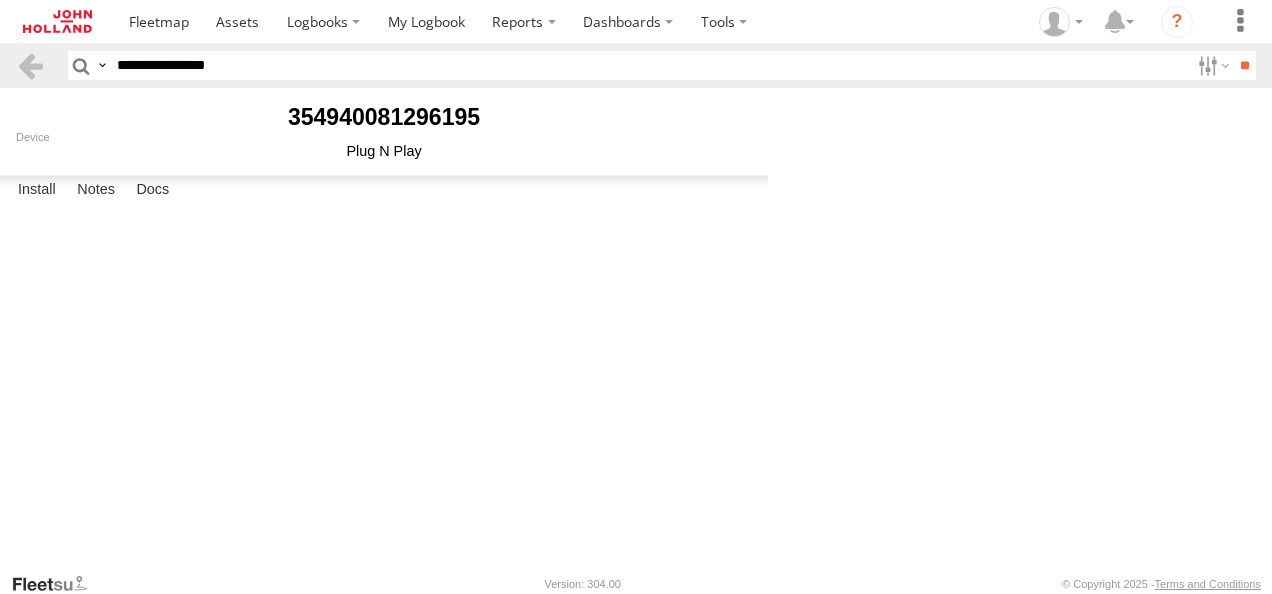 type on "*******" 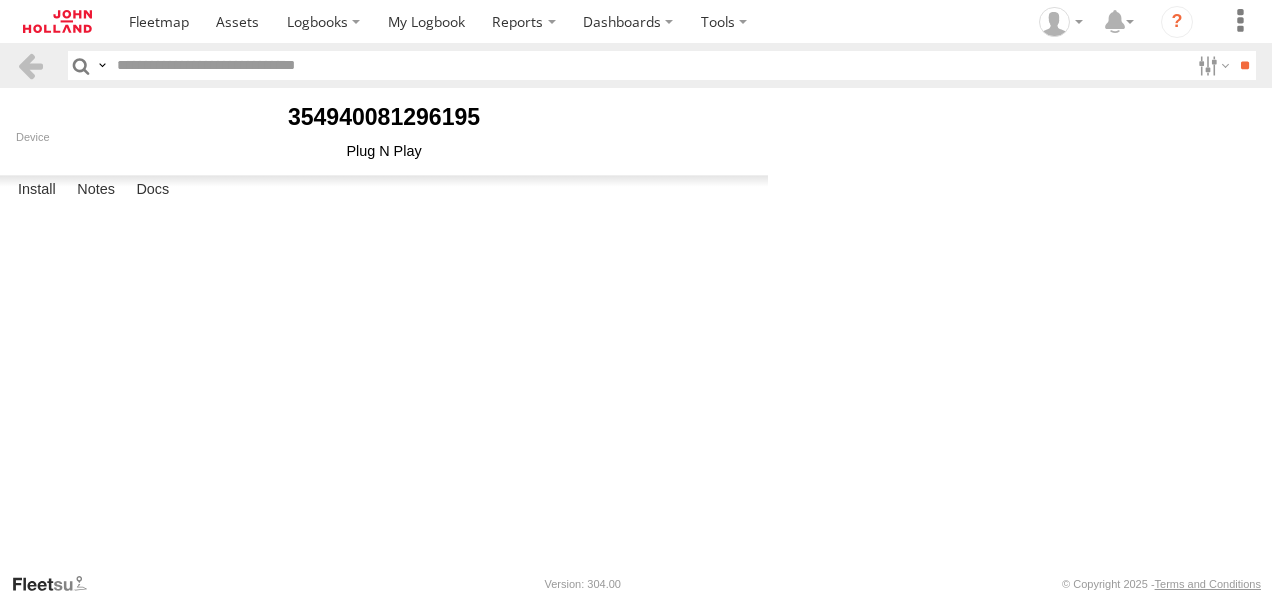 scroll, scrollTop: 0, scrollLeft: 0, axis: both 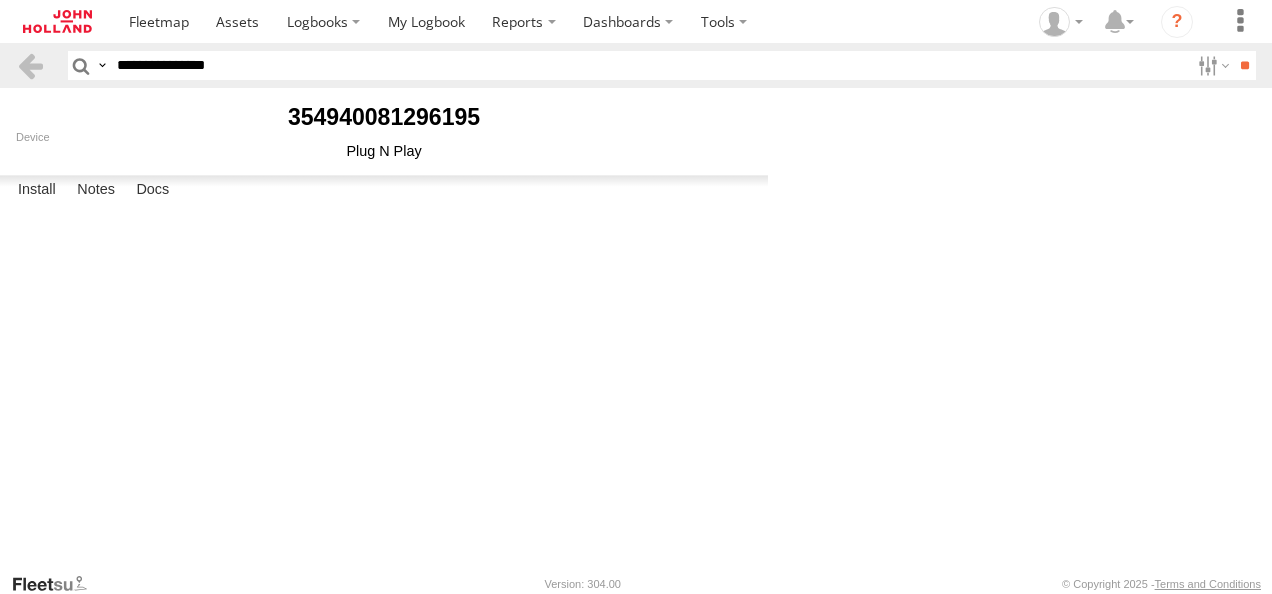 drag, startPoint x: 928, startPoint y: 386, endPoint x: 822, endPoint y: 336, distance: 117.20068 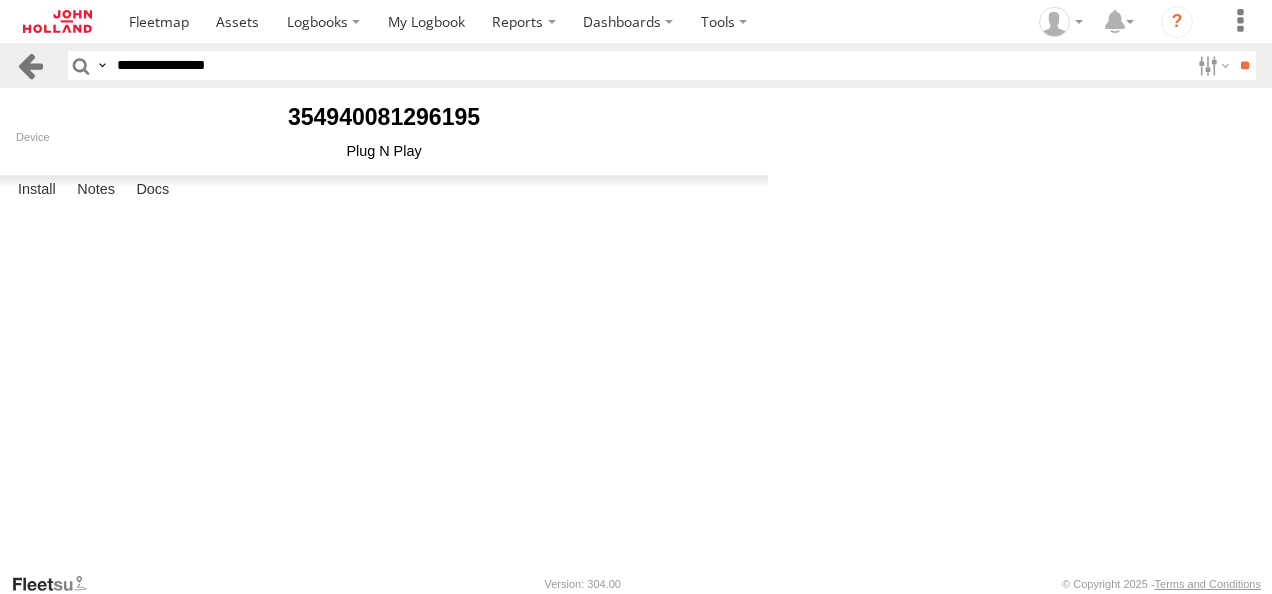drag, startPoint x: 24, startPoint y: 71, endPoint x: 0, endPoint y: 70, distance: 24.020824 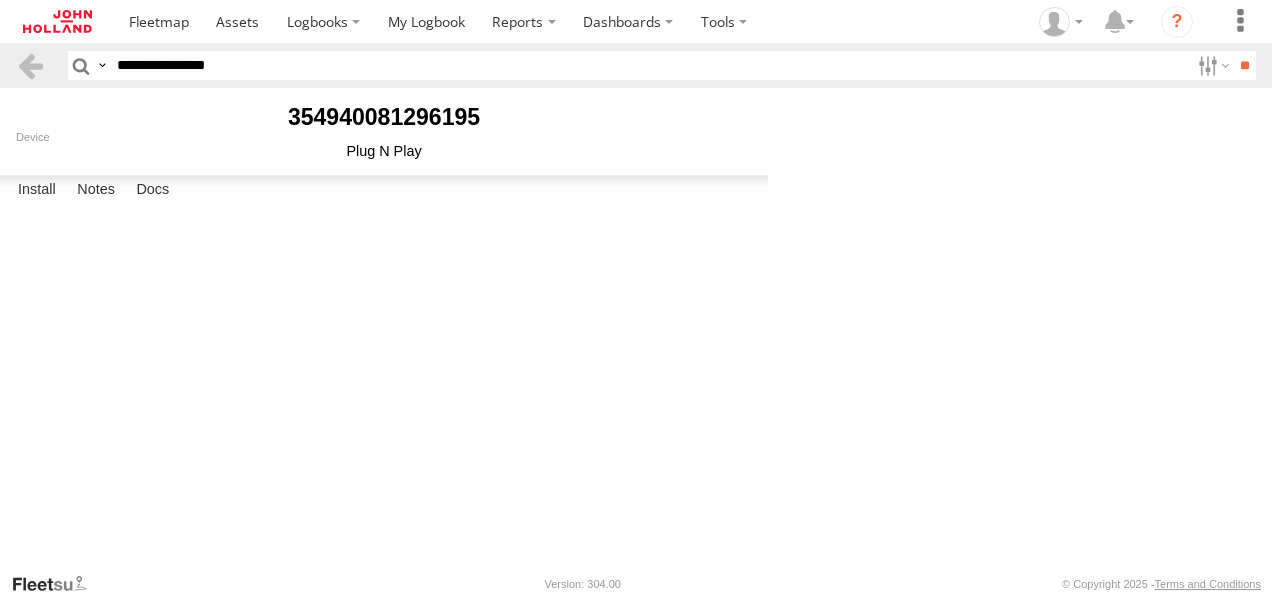 click 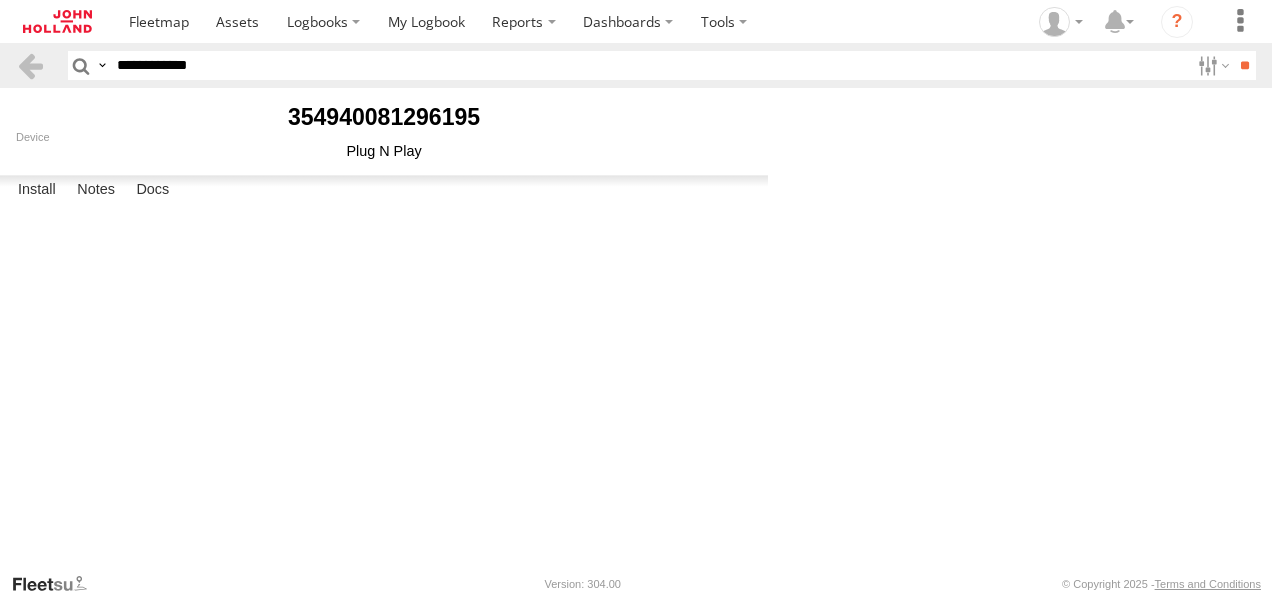 type on "**********" 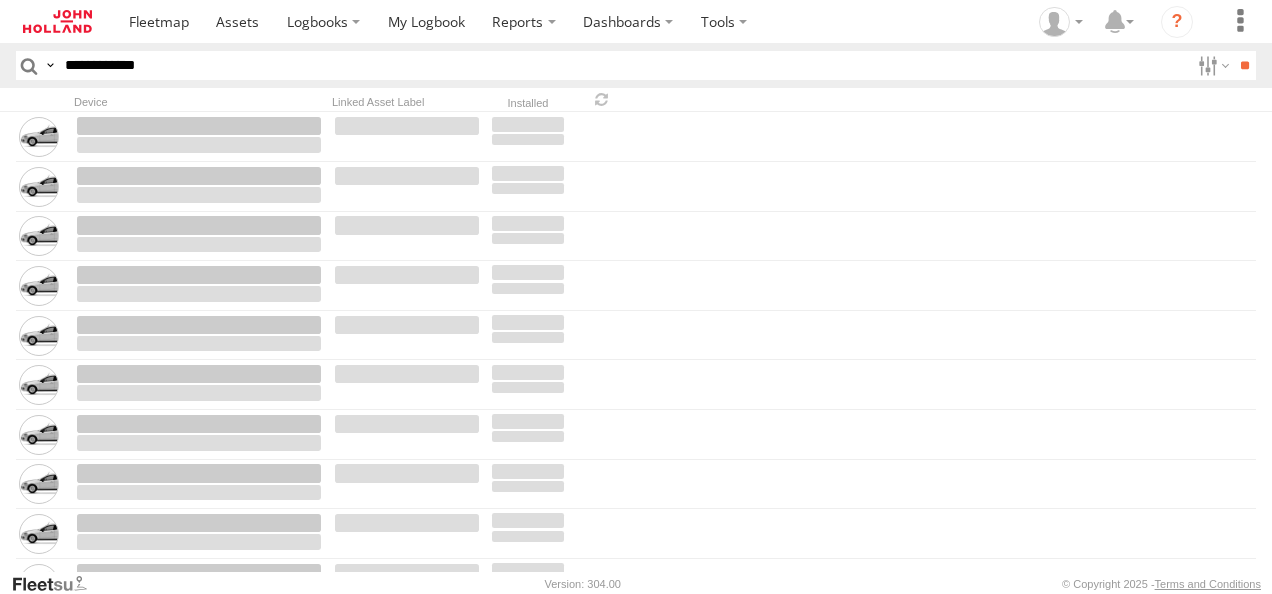 scroll, scrollTop: 0, scrollLeft: 0, axis: both 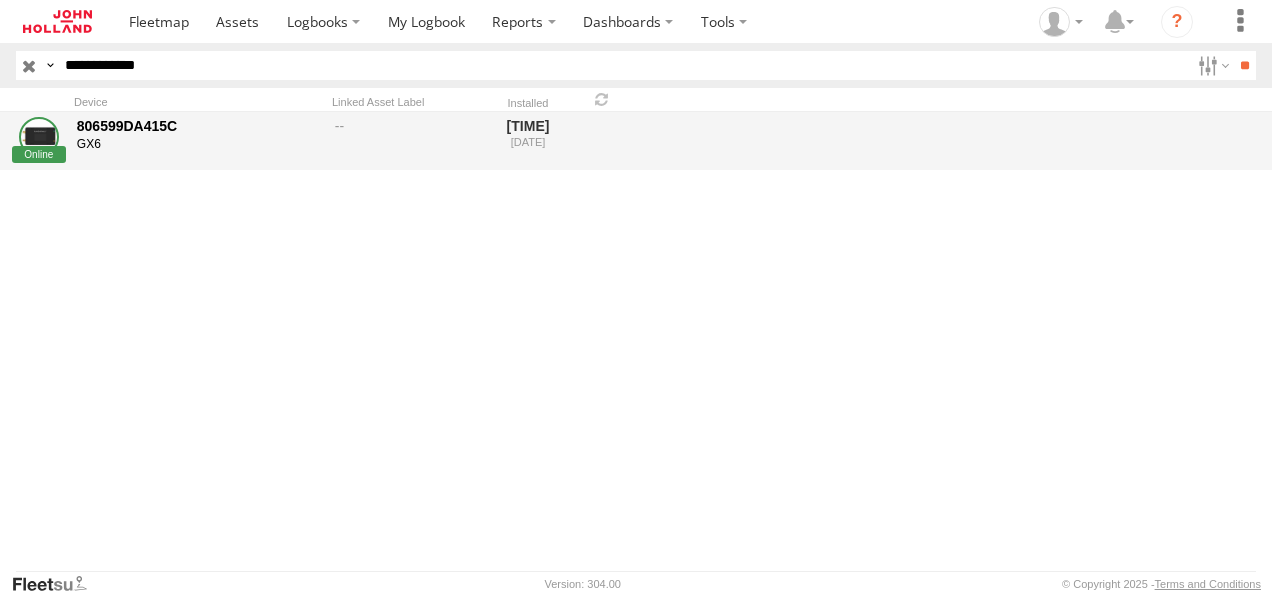 click on "806599DA415C" at bounding box center [199, 126] 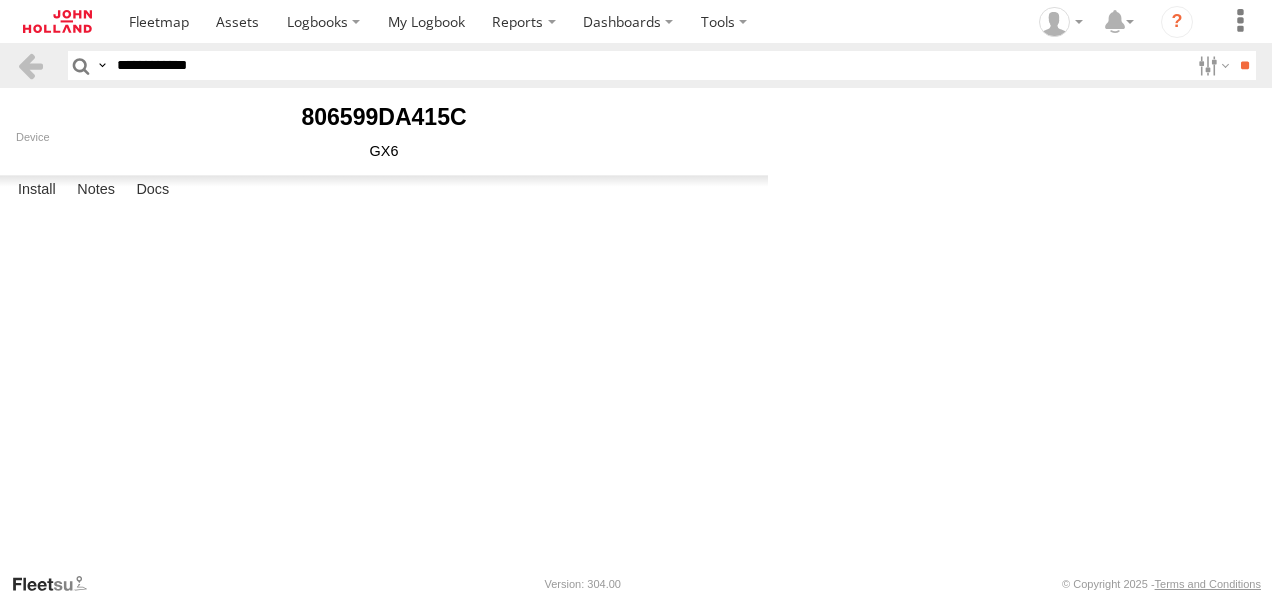 scroll, scrollTop: 0, scrollLeft: 0, axis: both 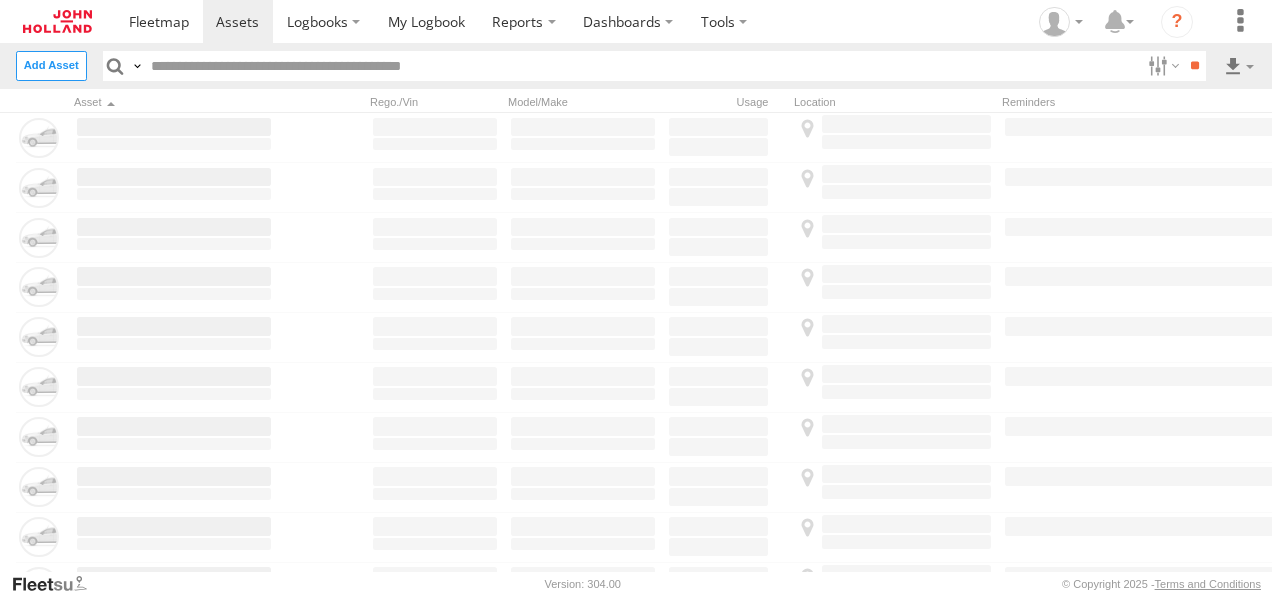type on "*******" 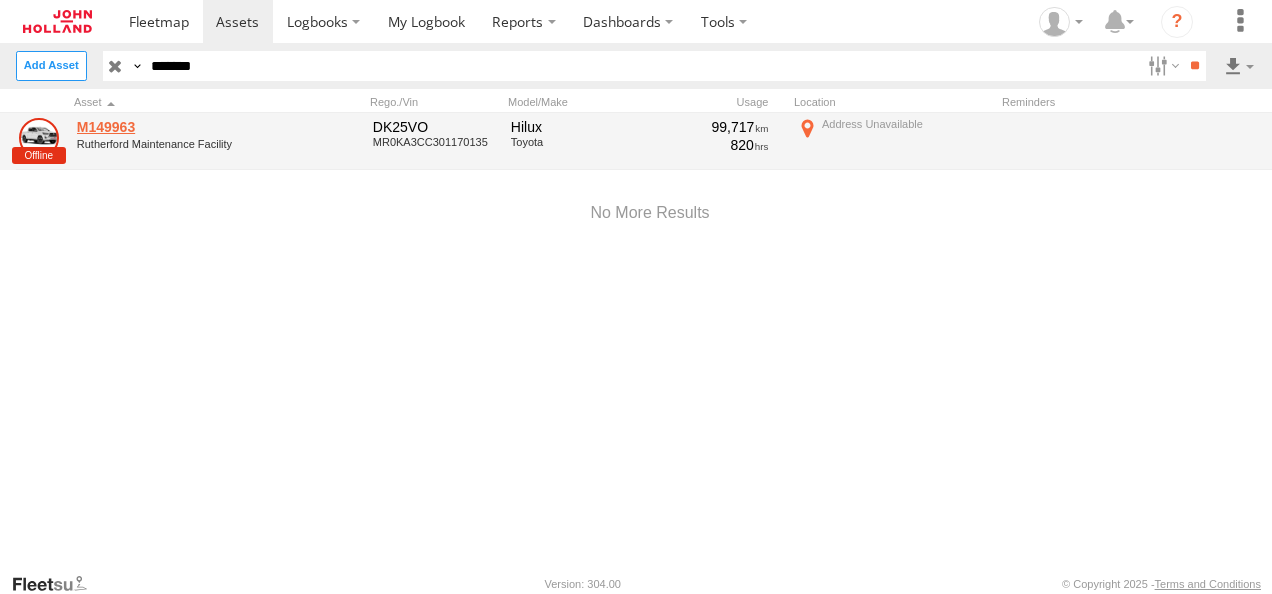 click on "M149963" at bounding box center (174, 127) 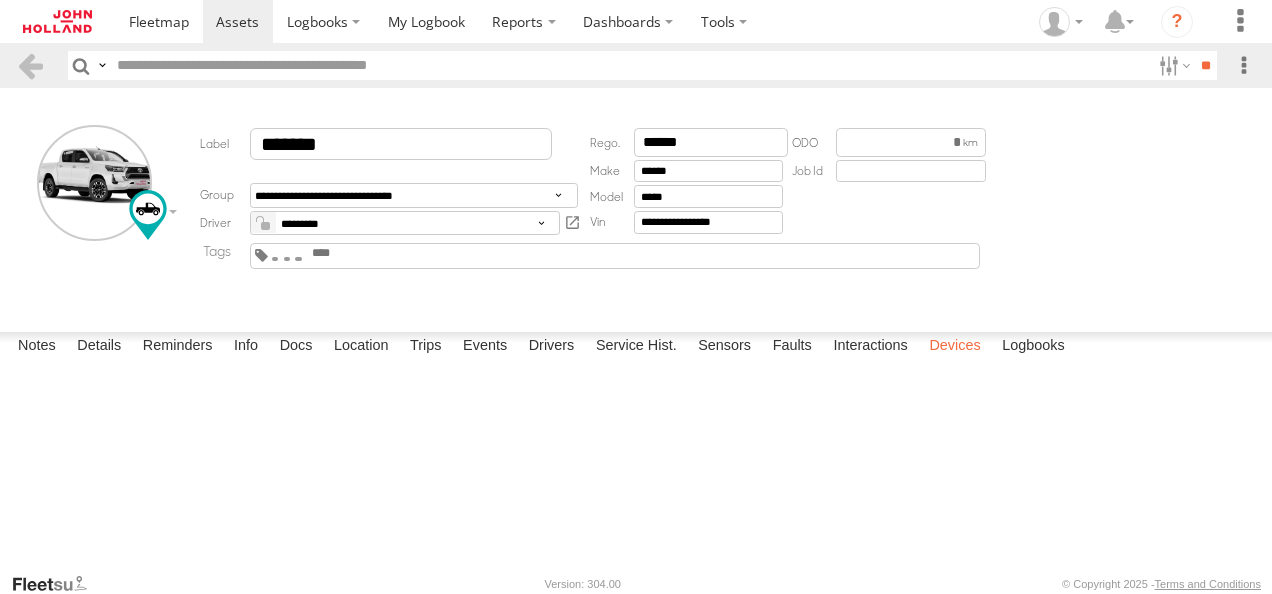 scroll, scrollTop: 0, scrollLeft: 0, axis: both 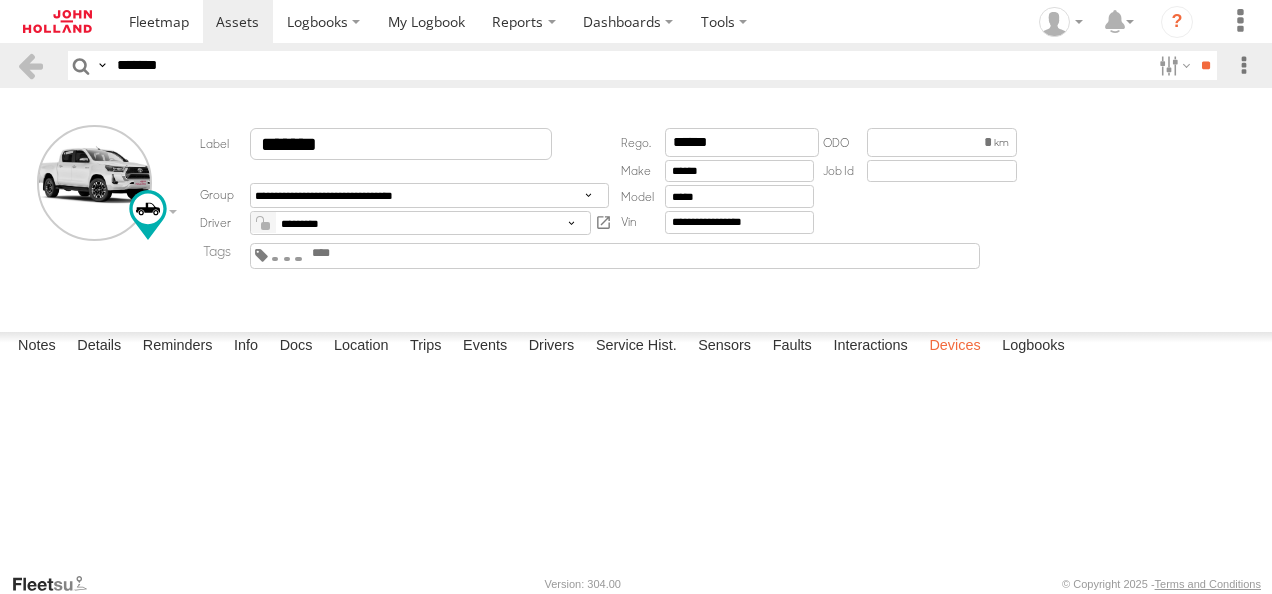click on "Devices" at bounding box center [954, 346] 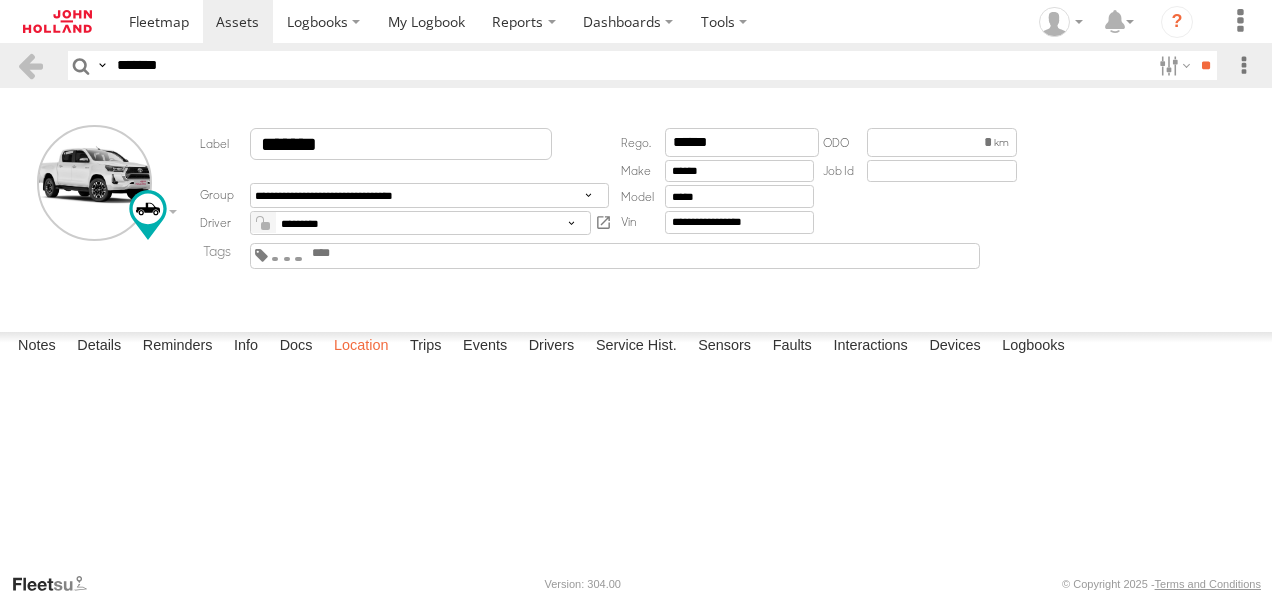 click on "Location" at bounding box center [361, 346] 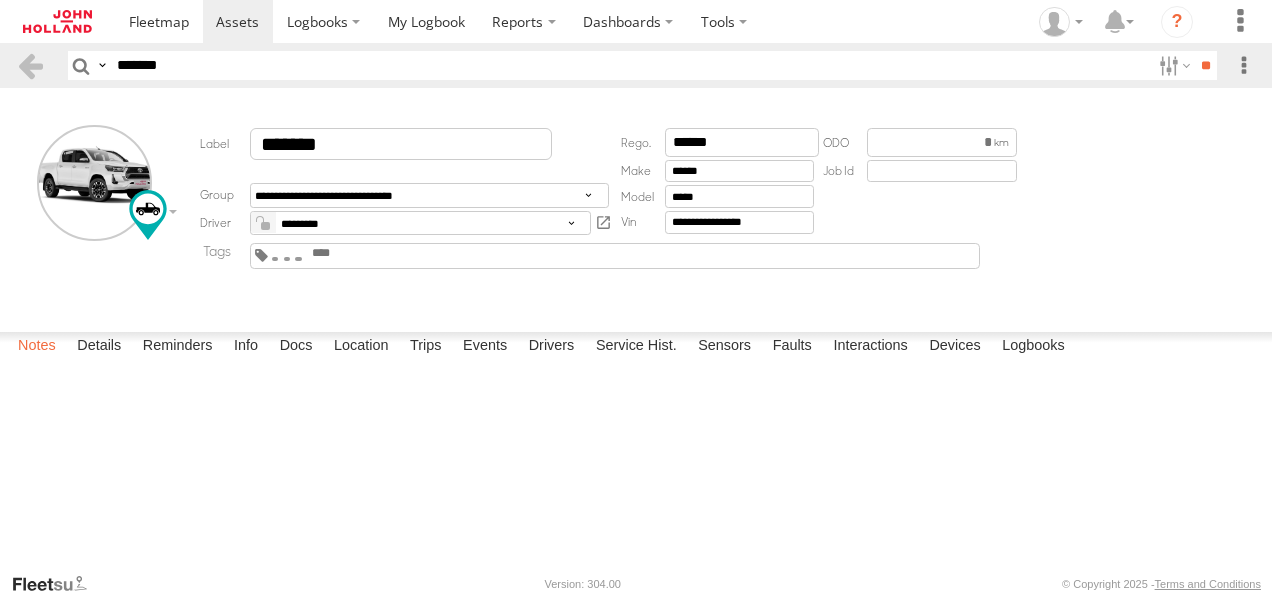 click on "Notes" at bounding box center [37, 346] 